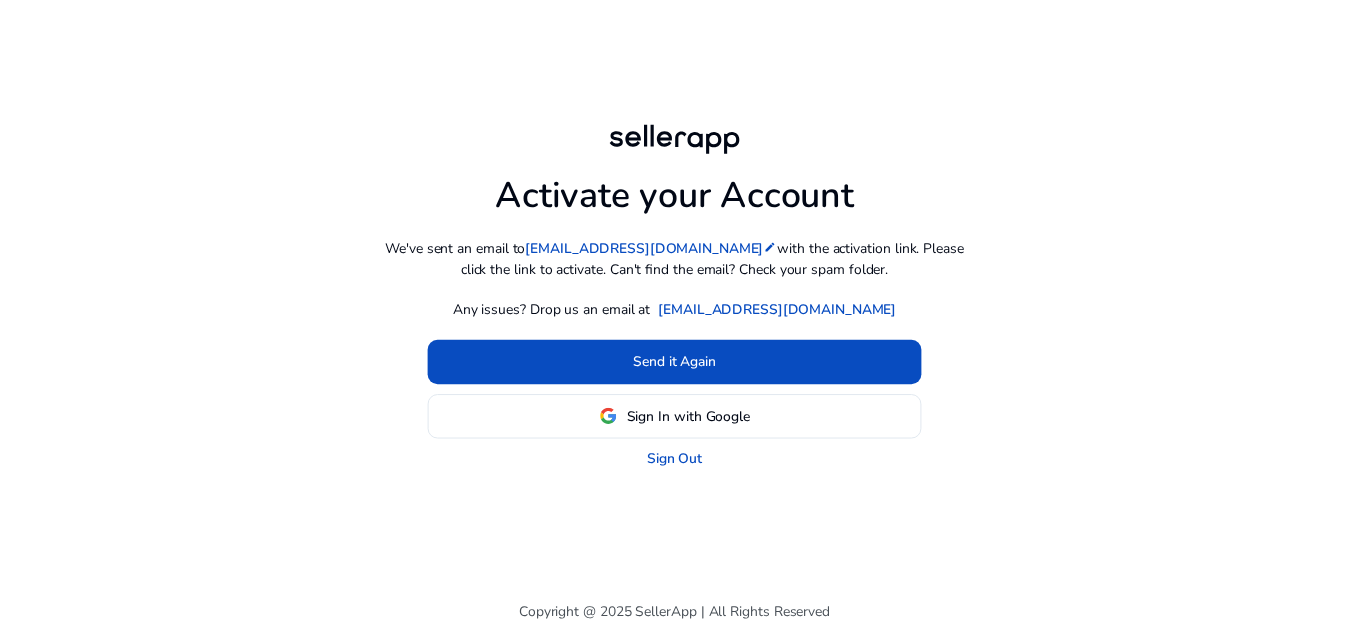 scroll, scrollTop: 0, scrollLeft: 0, axis: both 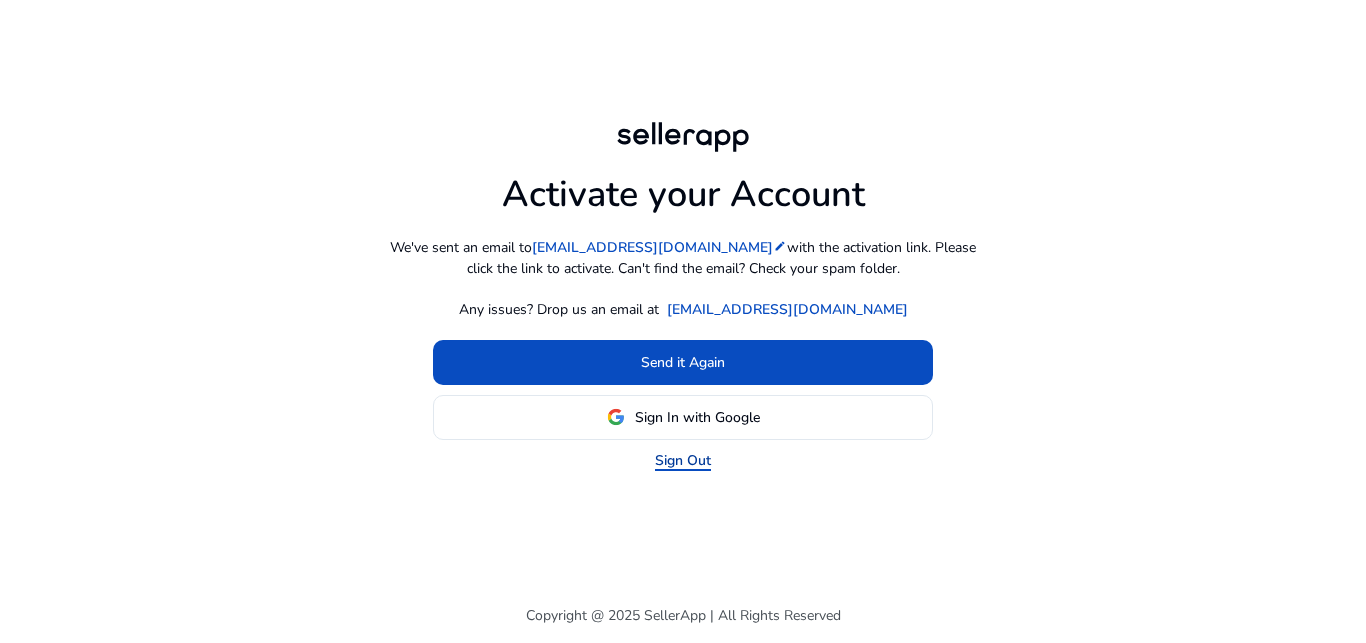 click on "Sign Out" 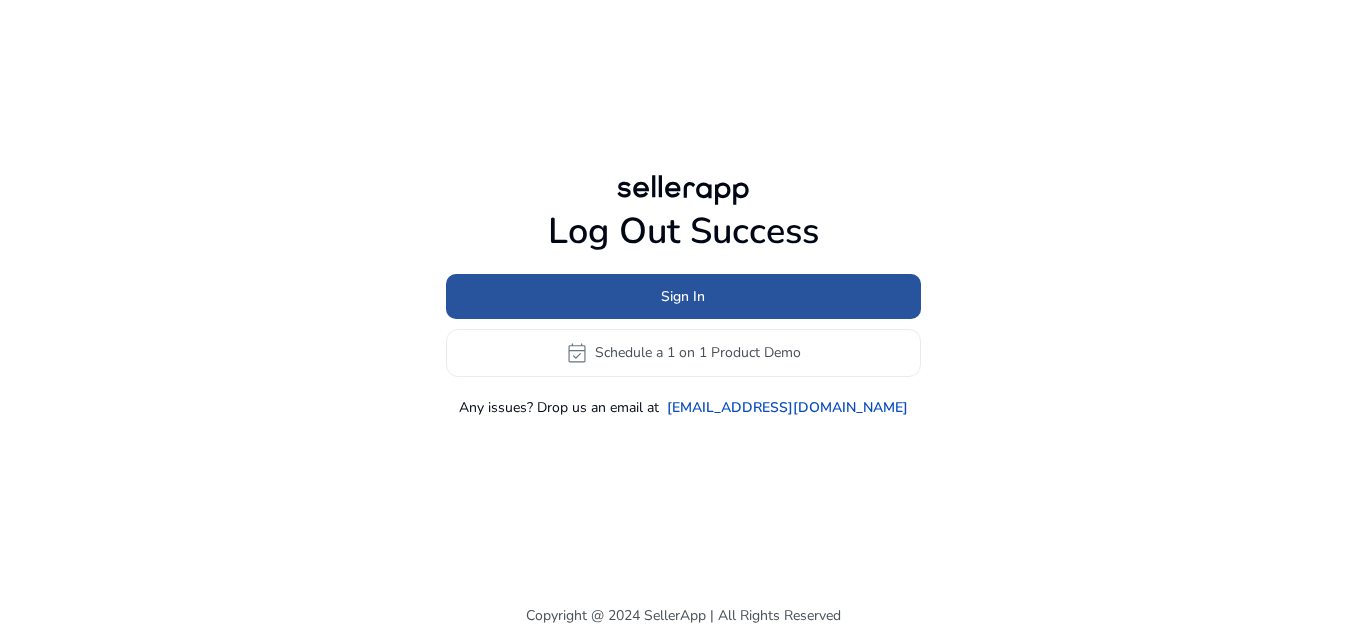 click on "Sign In" 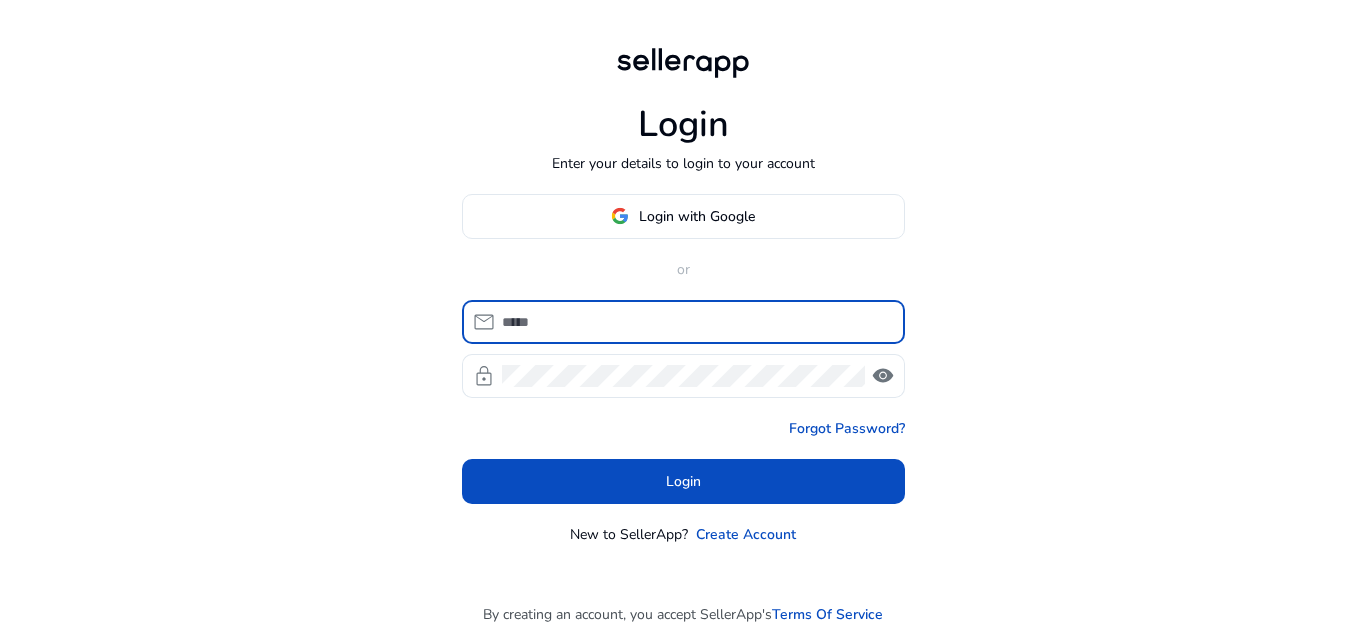 click at bounding box center (695, 322) 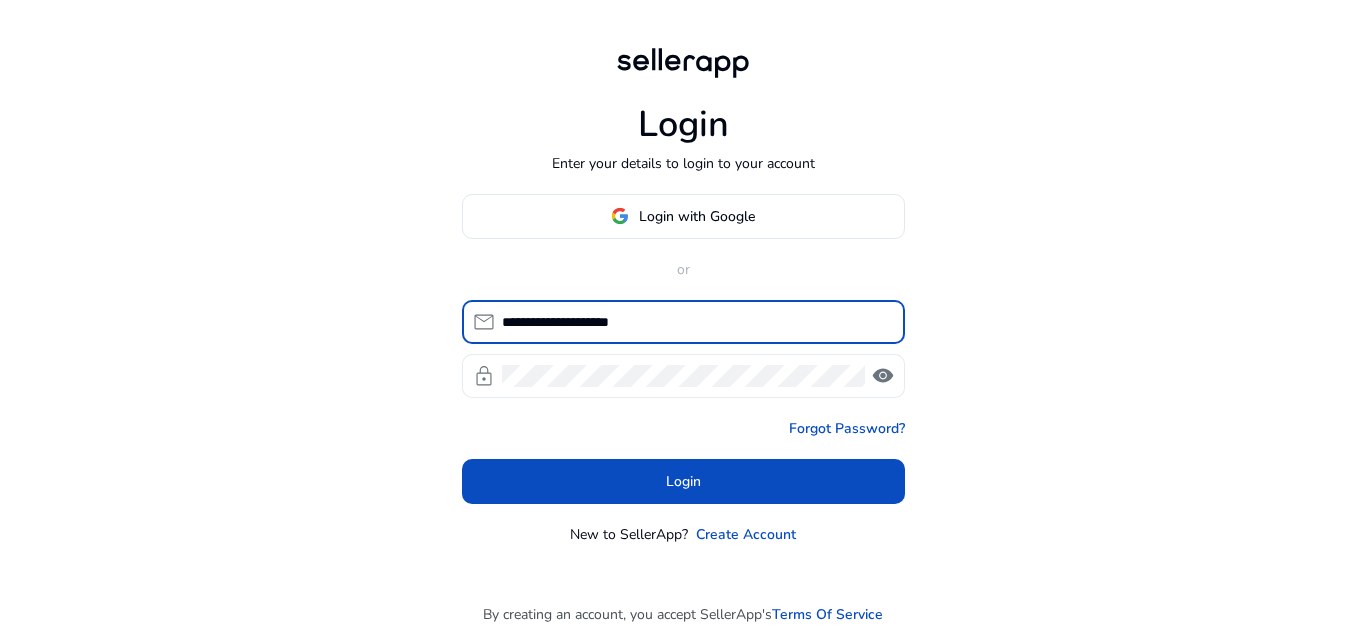 type on "**********" 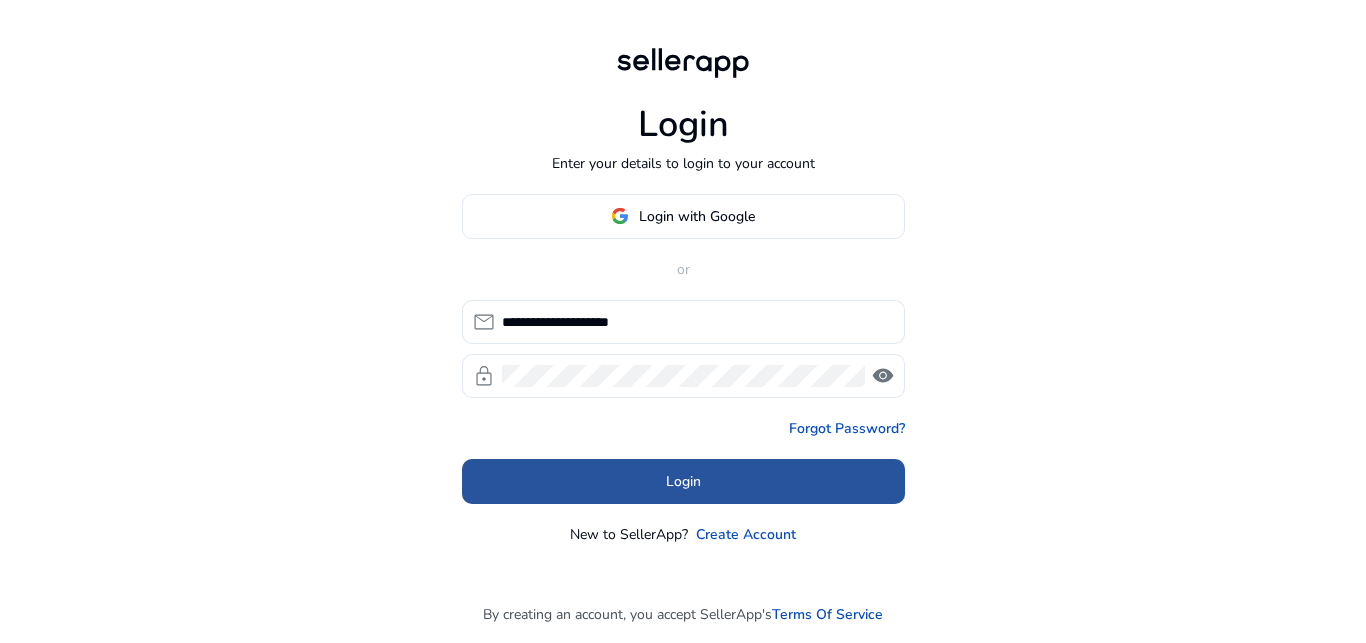 click on "Login" at bounding box center (683, 481) 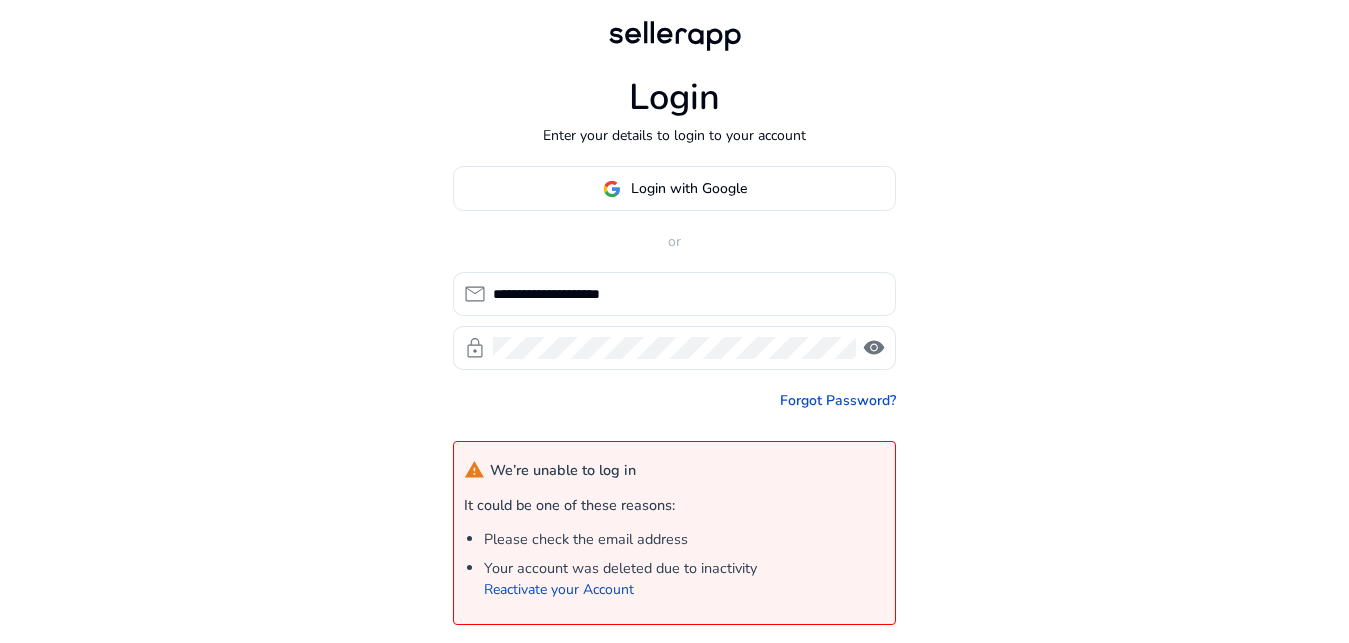scroll, scrollTop: 170, scrollLeft: 0, axis: vertical 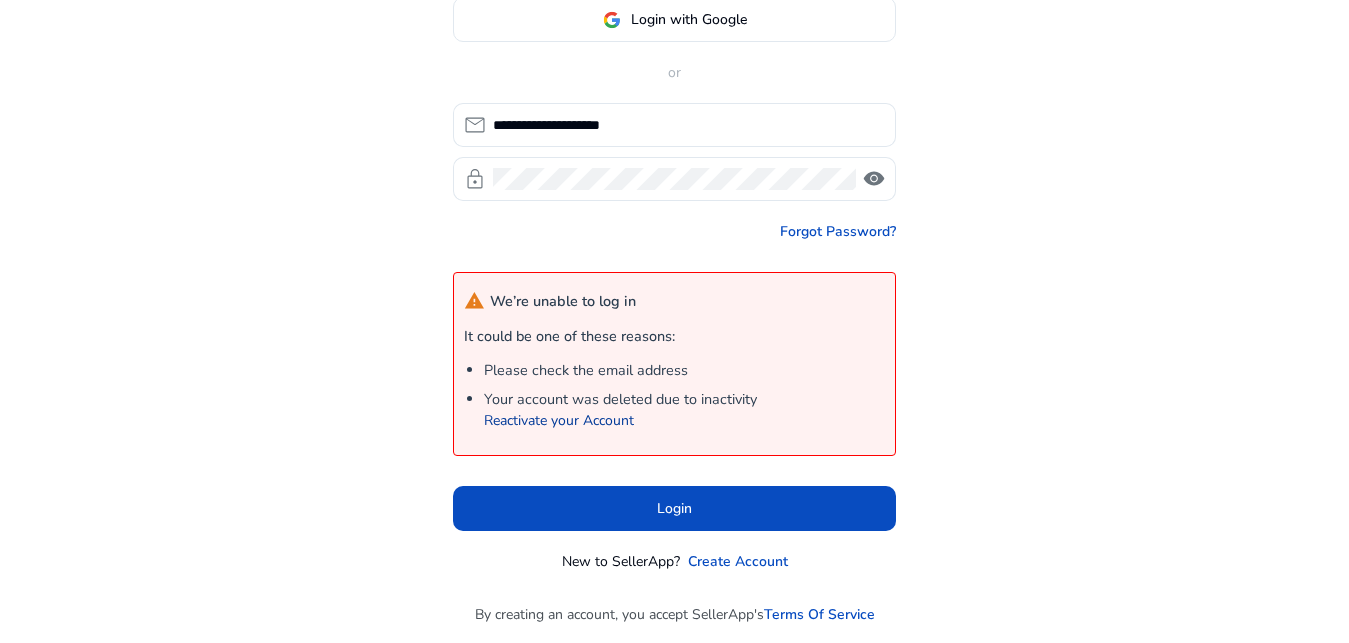 click on "Reactivate your Account" 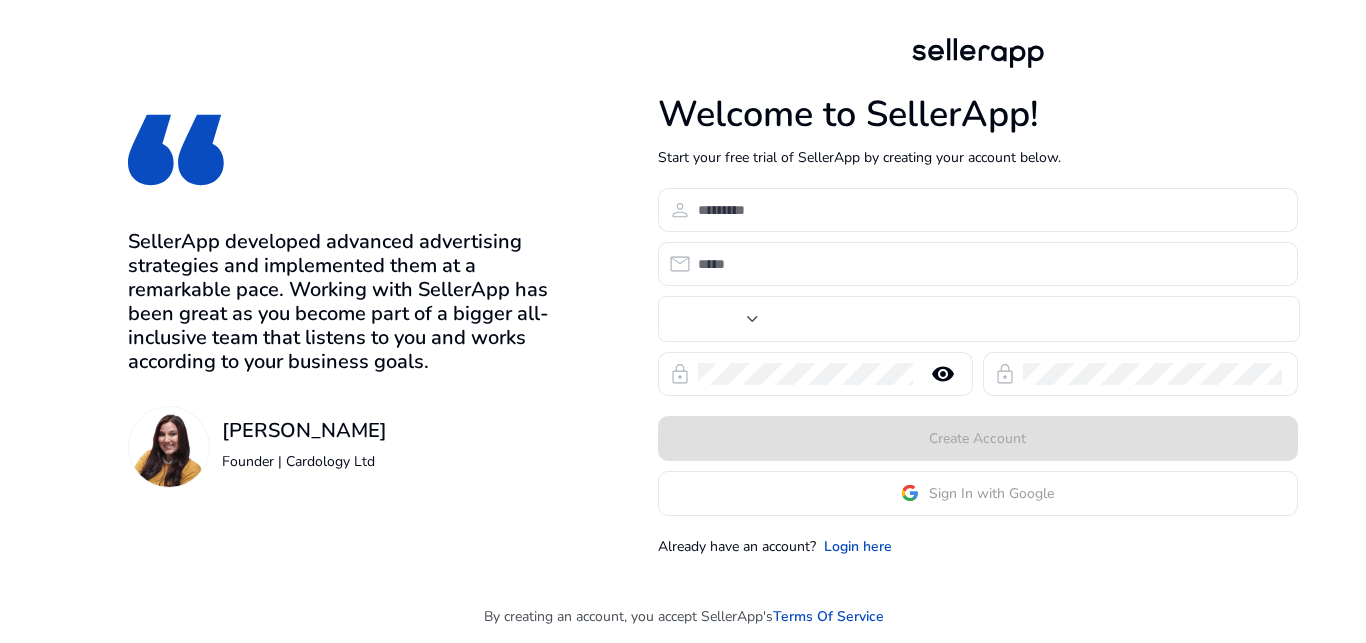 scroll, scrollTop: 0, scrollLeft: 0, axis: both 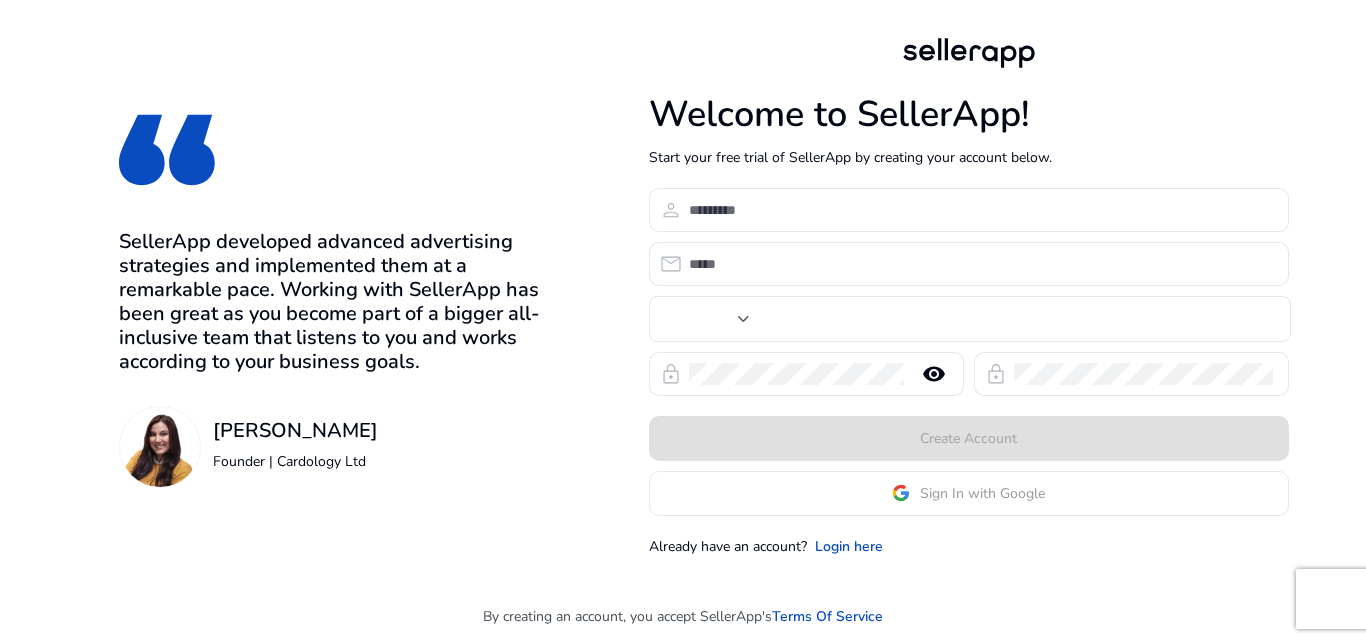 type on "***" 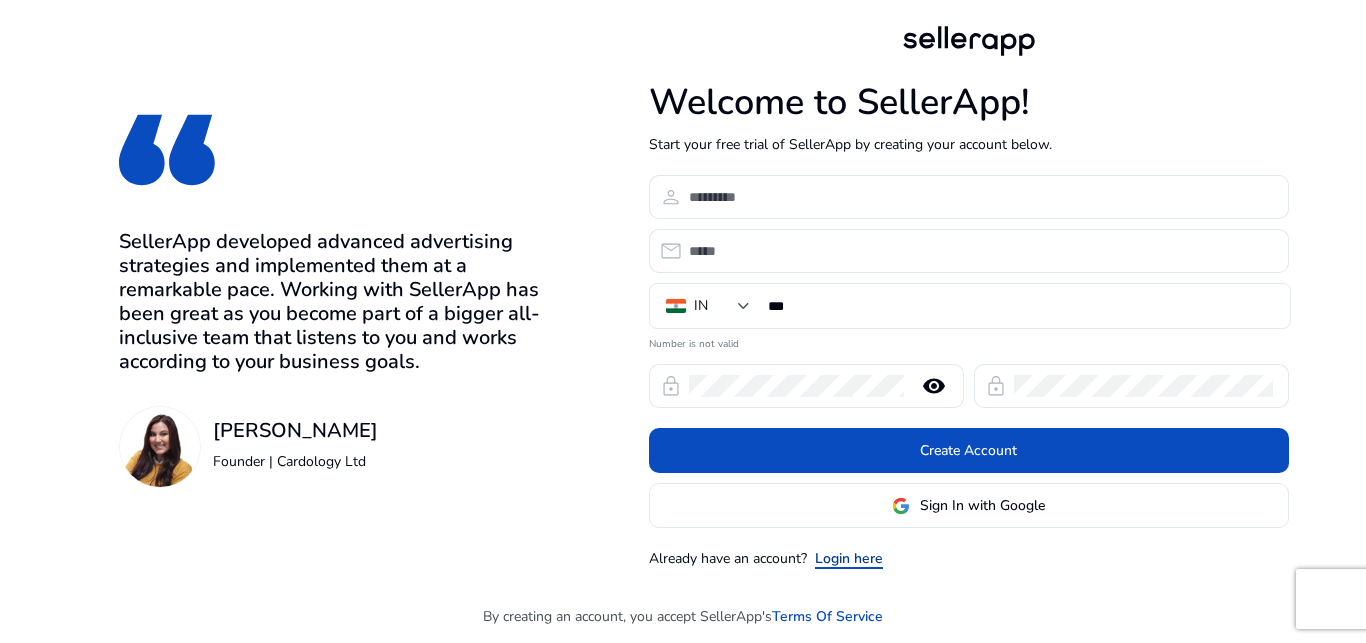 click on "Login here" 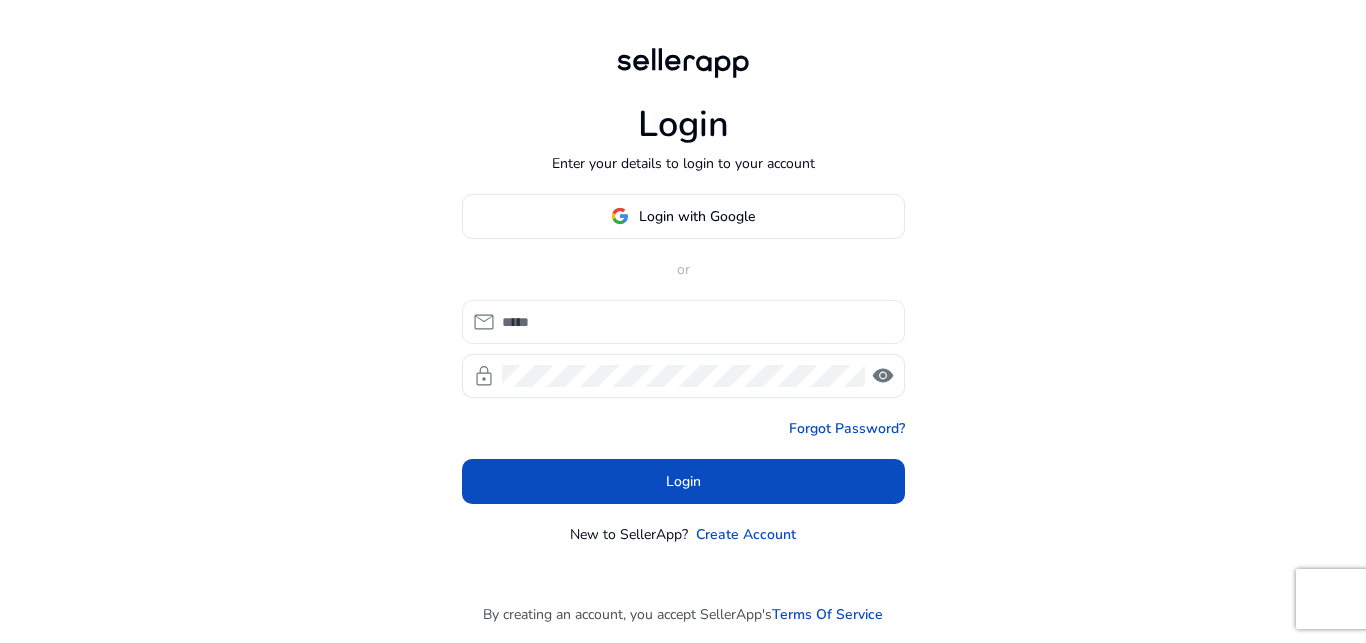 click at bounding box center [695, 322] 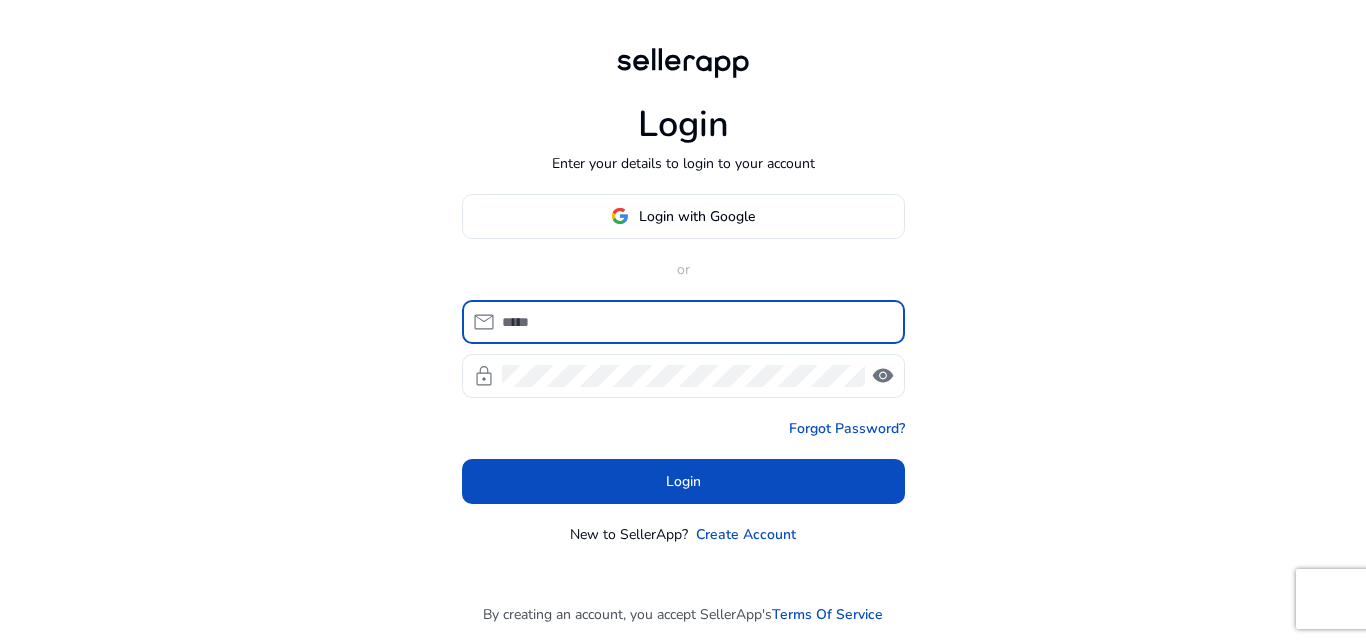 click at bounding box center [695, 322] 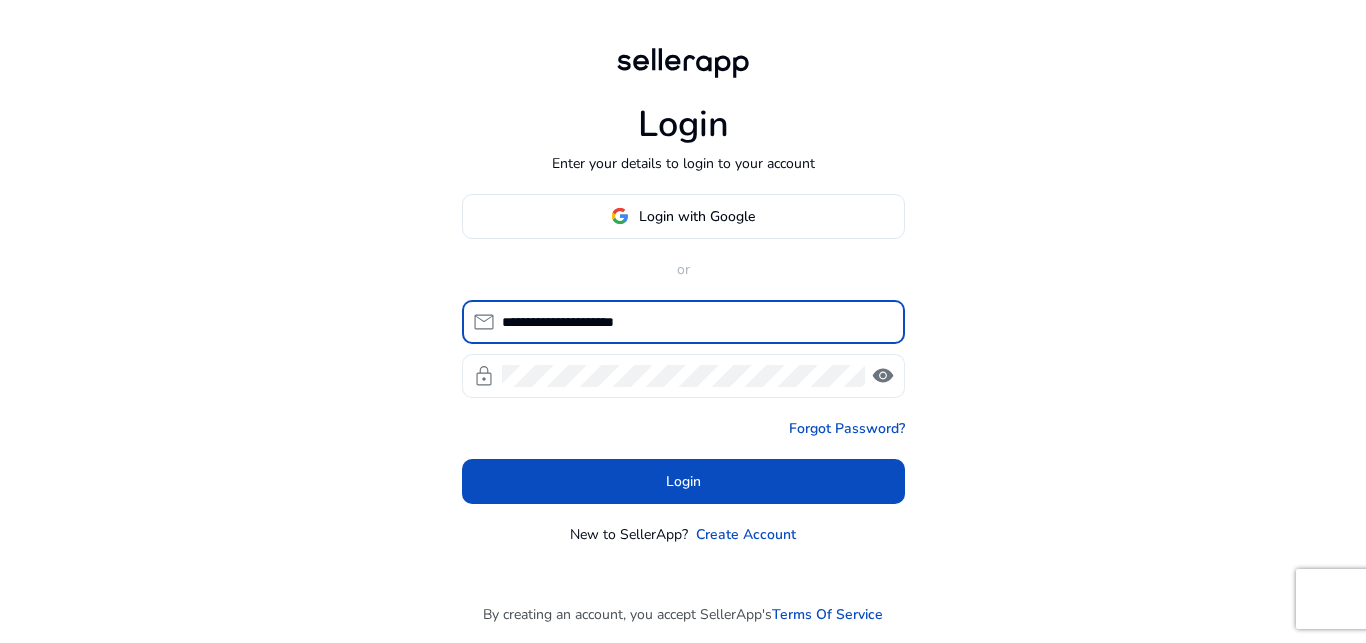 type on "**********" 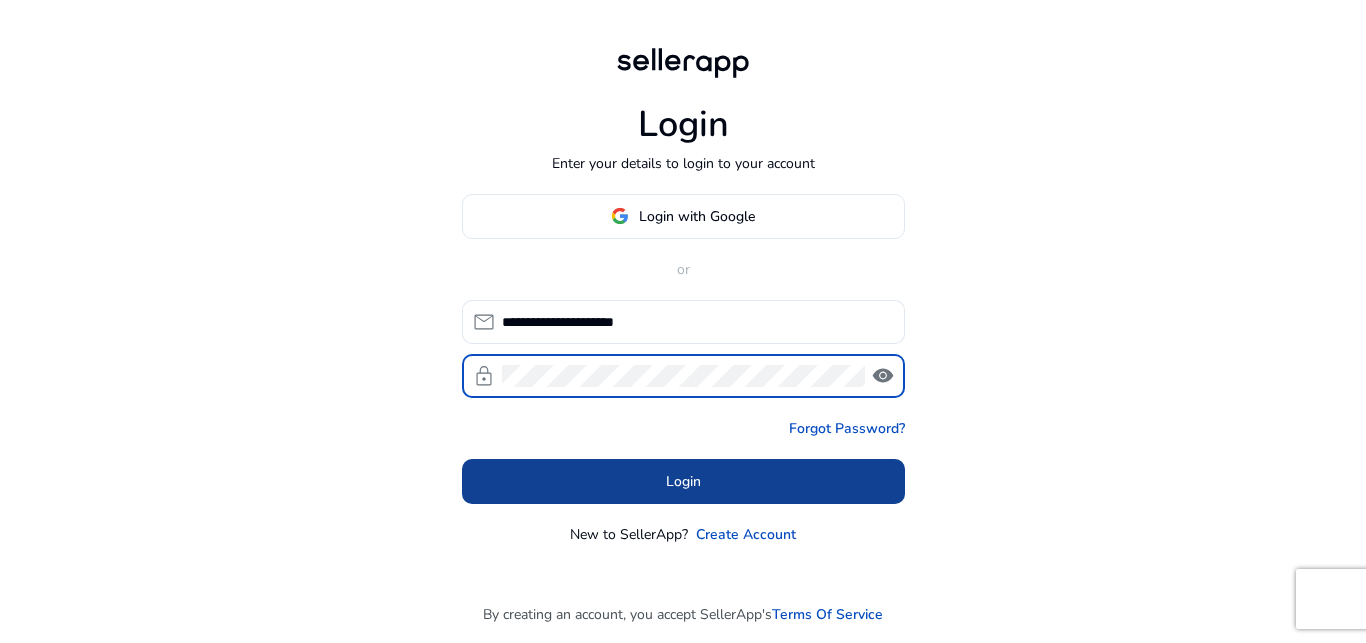 click at bounding box center (683, 481) 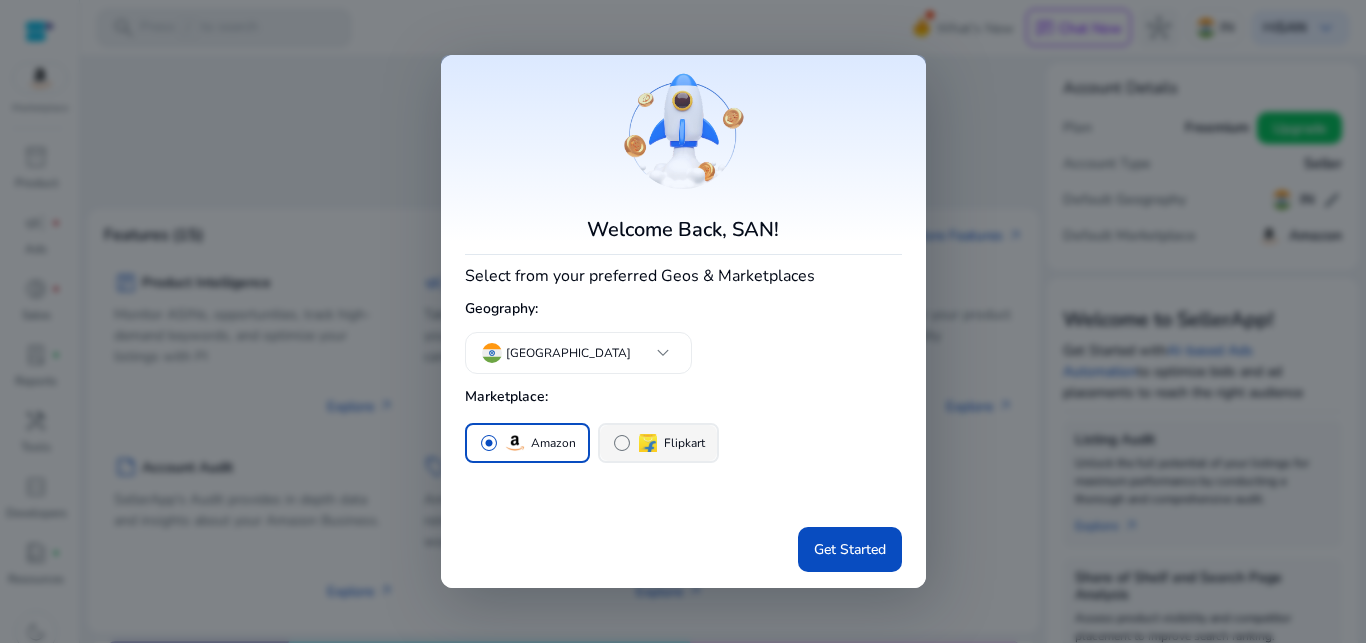 click on "radio_button_unchecked" at bounding box center [622, 443] 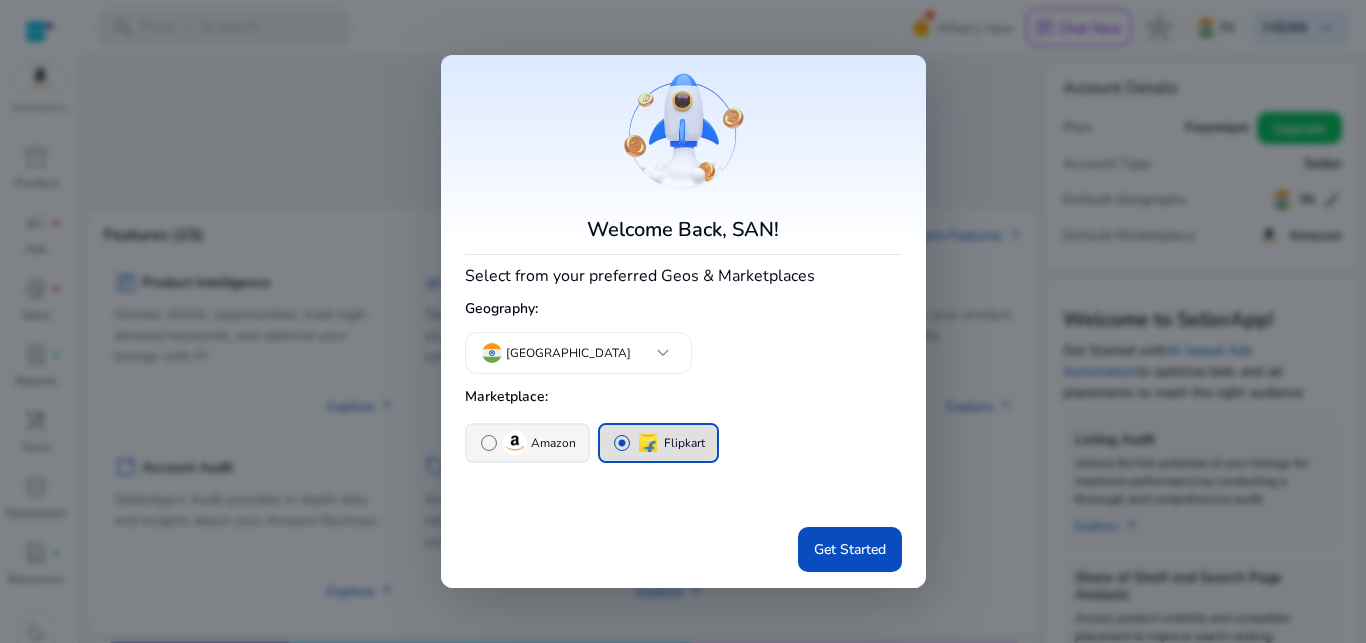 click on "Get Started" at bounding box center (850, 549) 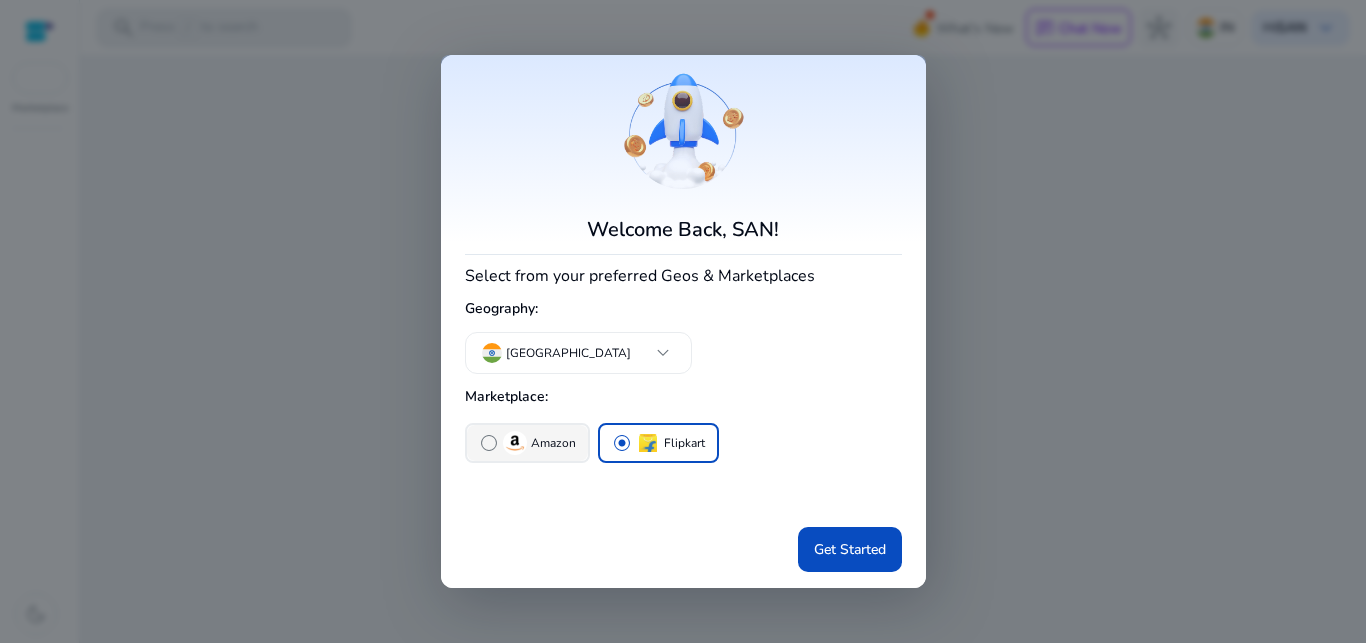 click on "radio_button_unchecked" at bounding box center (489, 443) 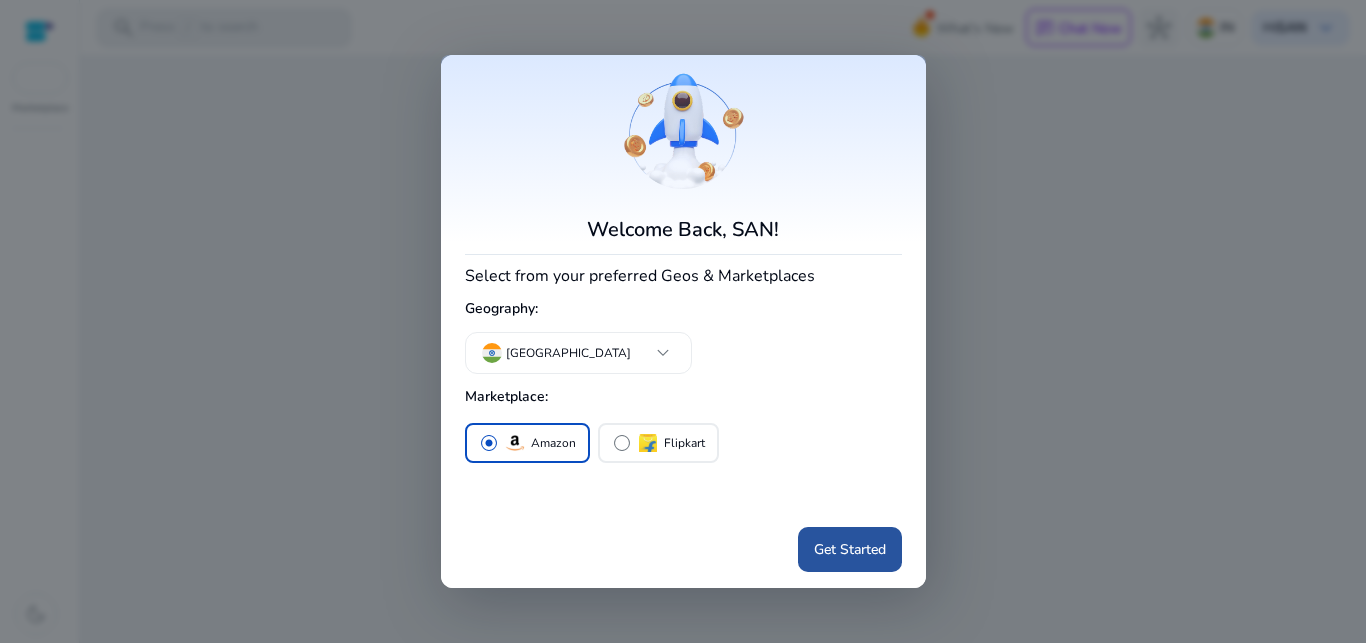 click on "Get Started" at bounding box center (850, 549) 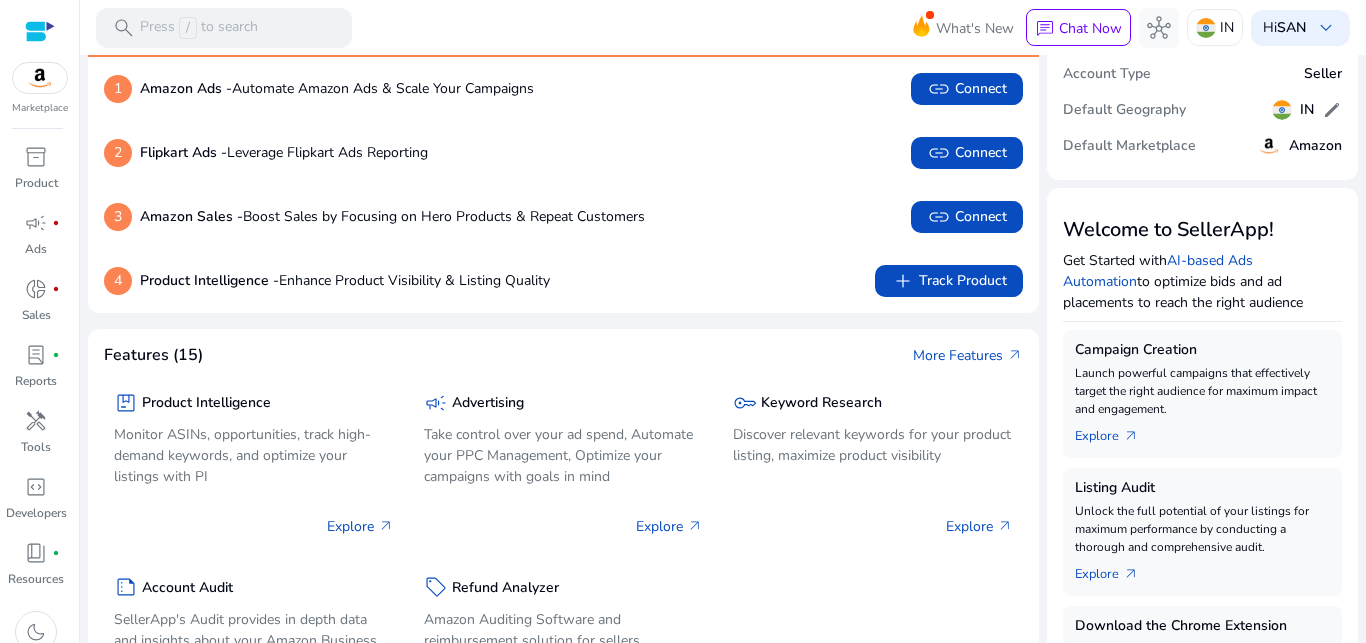 scroll, scrollTop: 0, scrollLeft: 0, axis: both 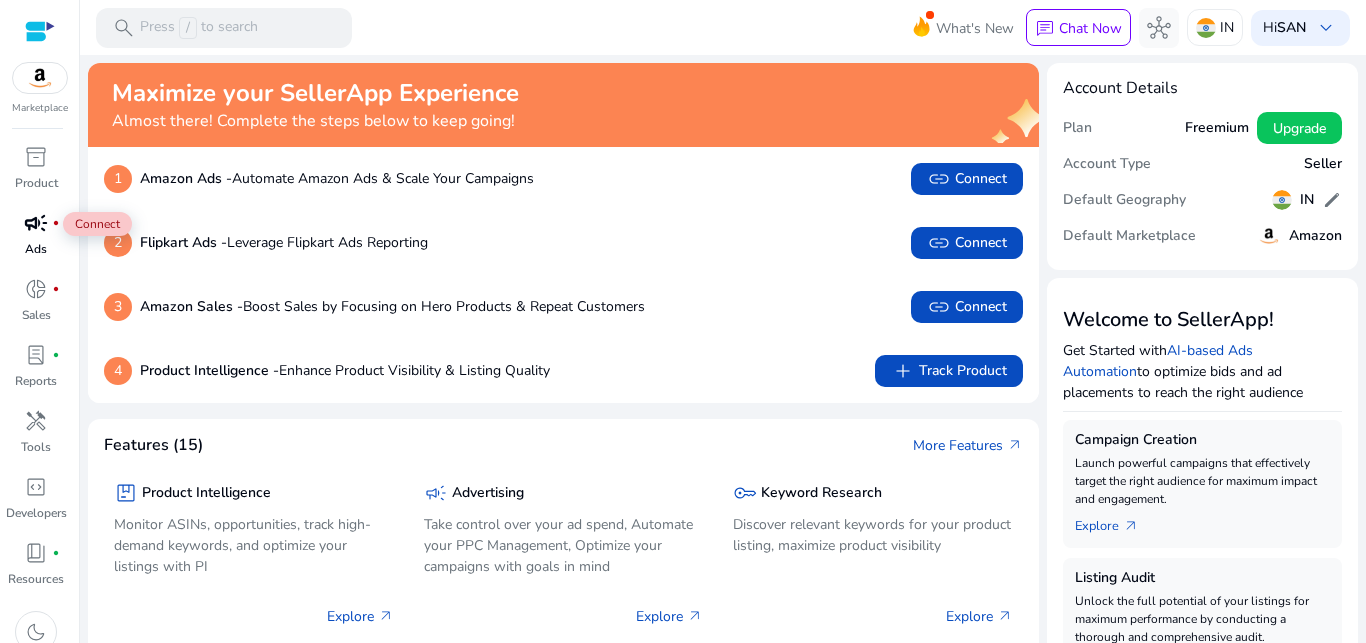 click on "campaign" at bounding box center (36, 223) 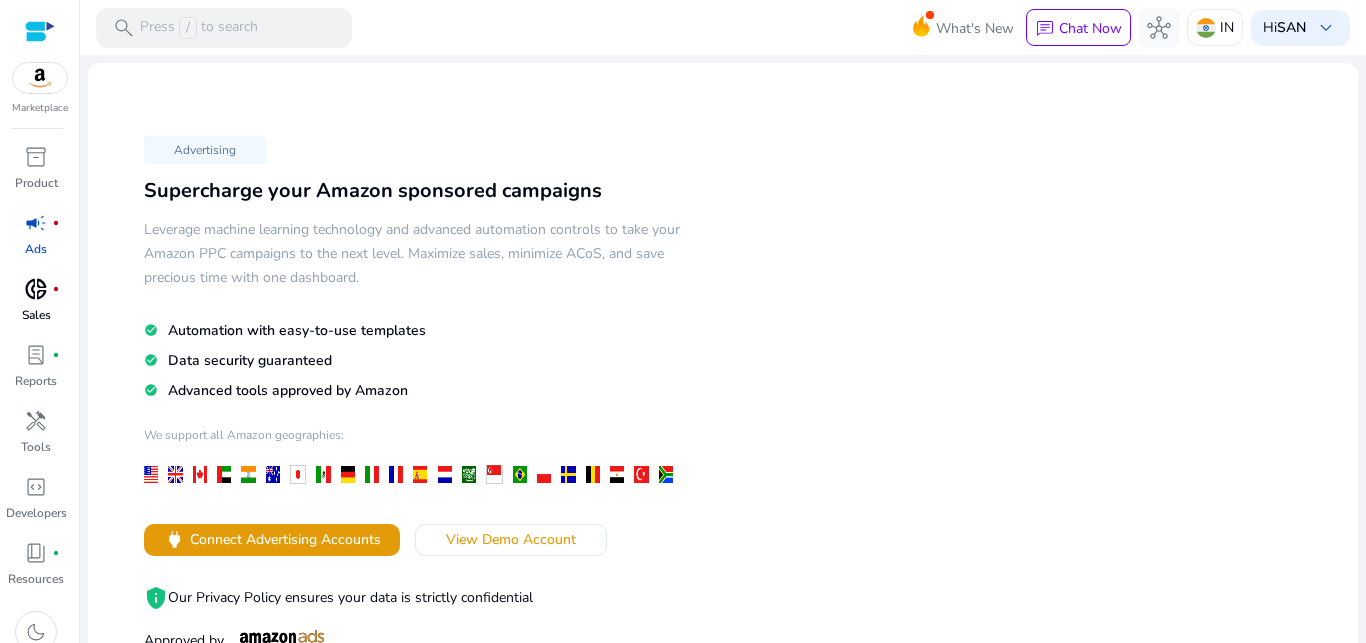 click on "donut_small" at bounding box center (36, 289) 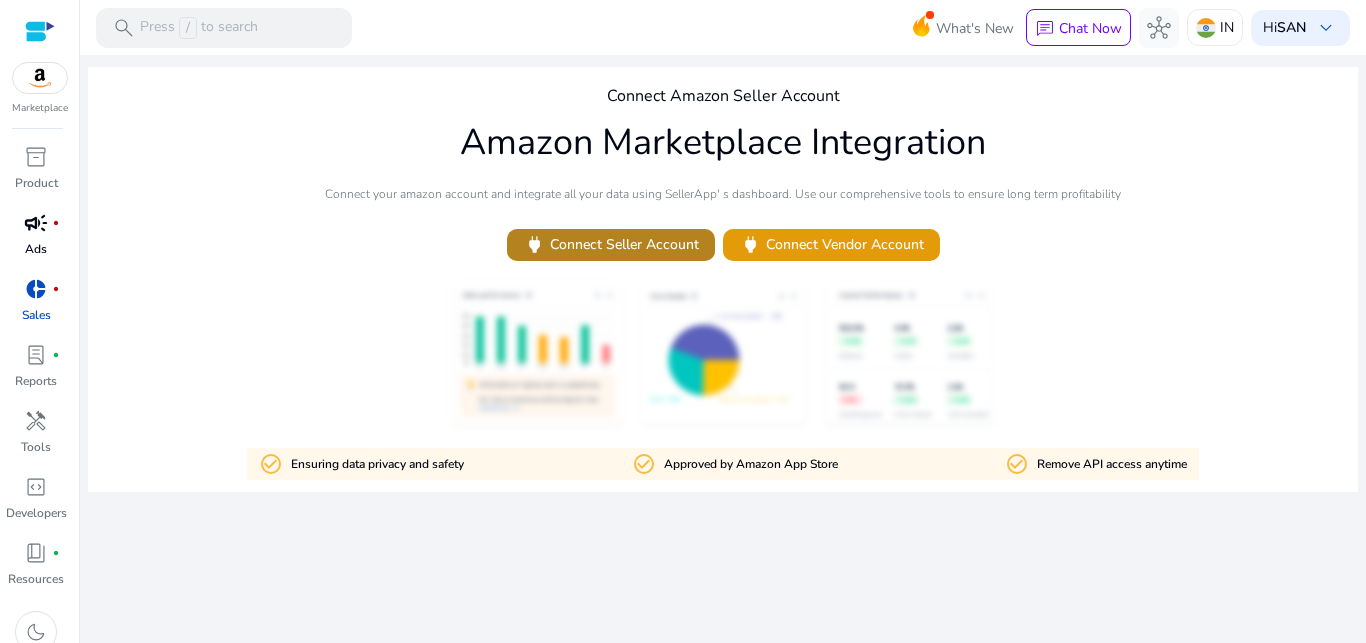 click on "power   Connect Seller Account" 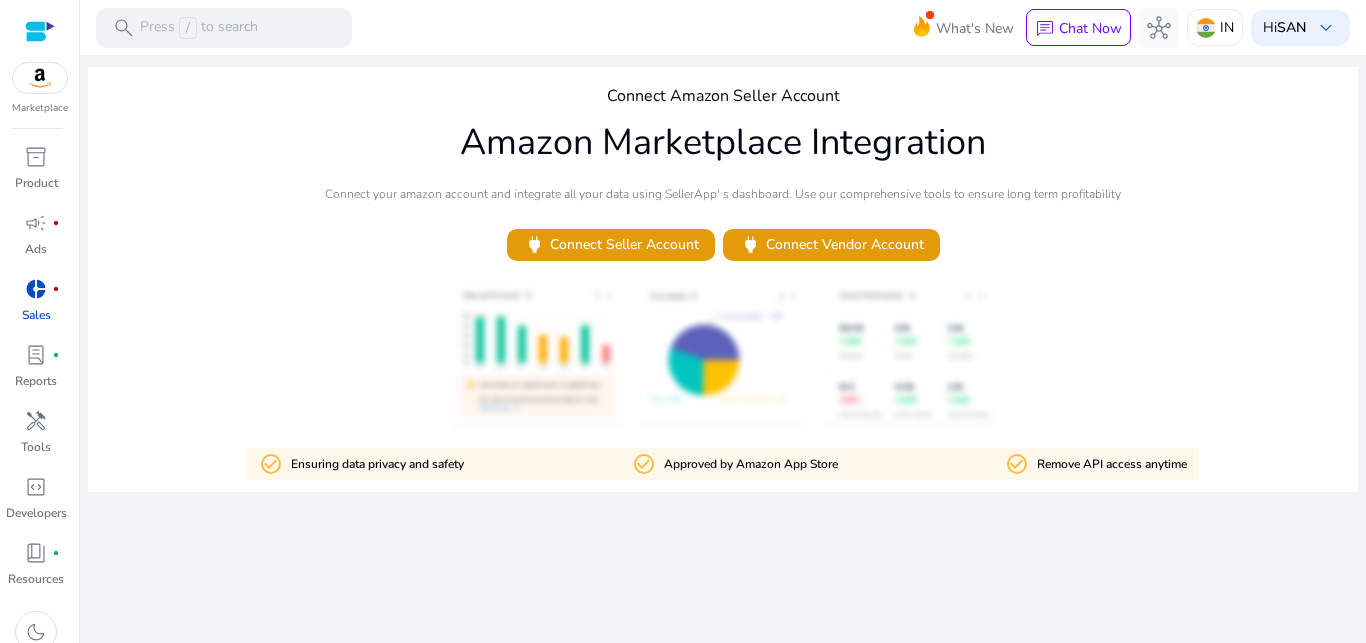 scroll, scrollTop: 0, scrollLeft: 0, axis: both 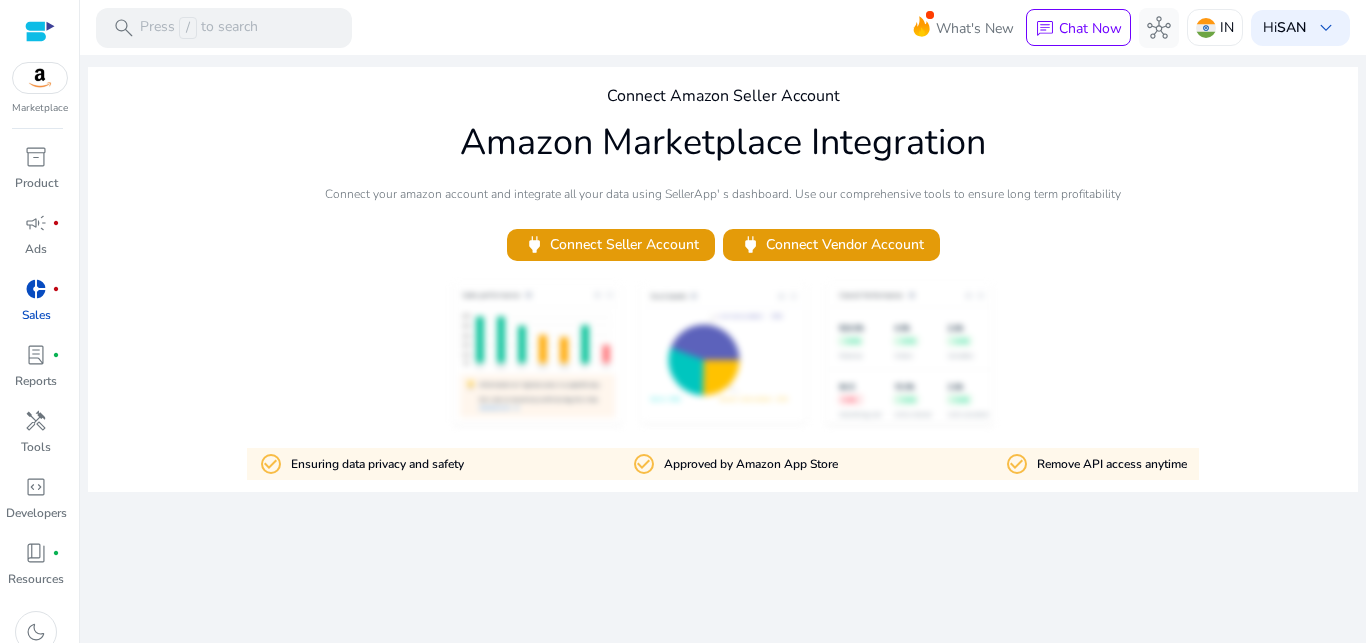 click on "Sales" at bounding box center [36, 315] 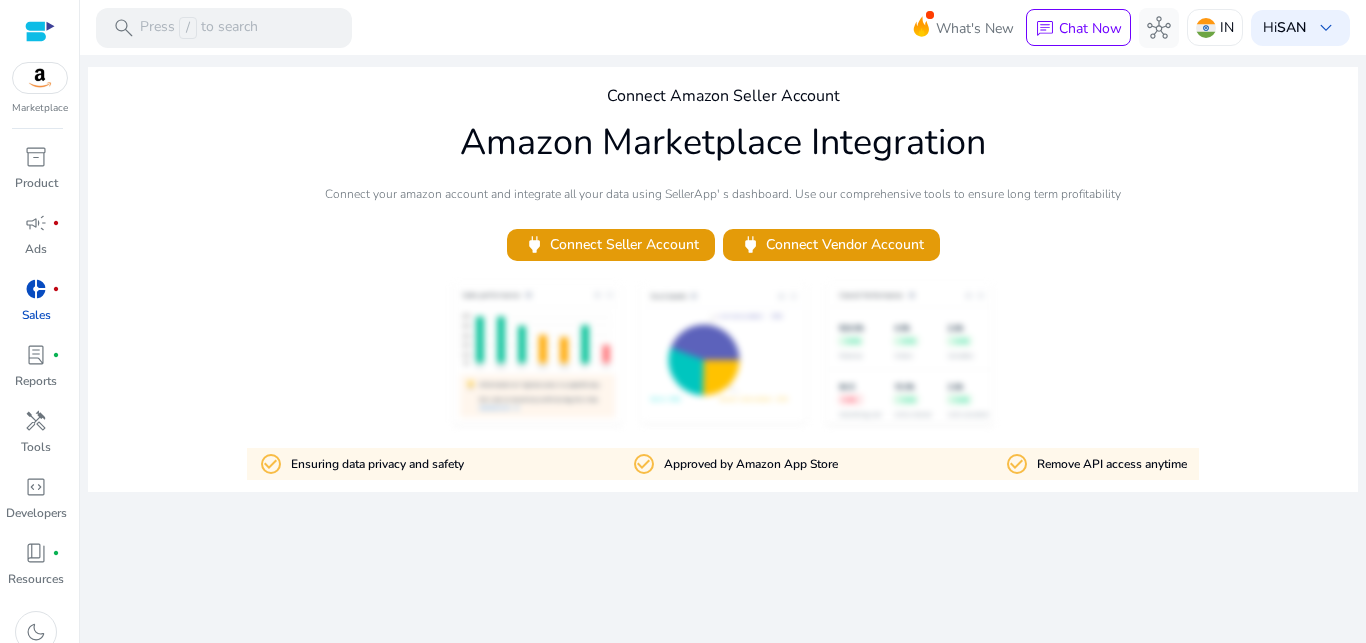 click at bounding box center (40, 31) 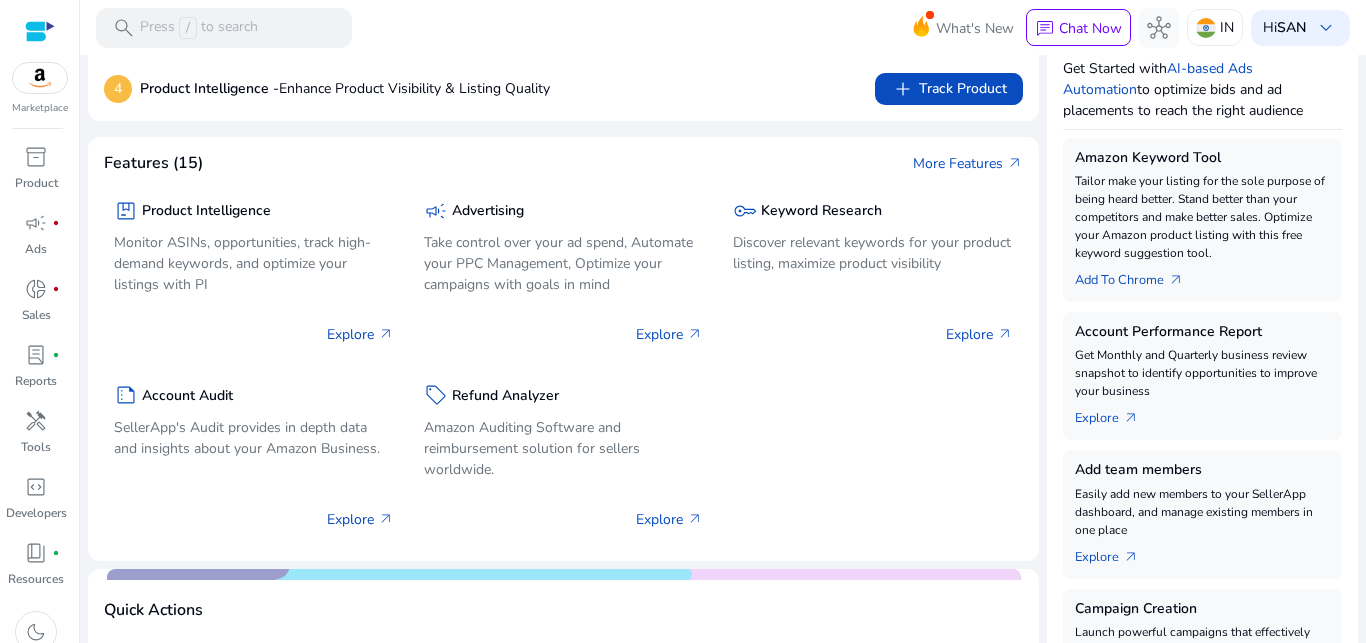 scroll, scrollTop: 302, scrollLeft: 0, axis: vertical 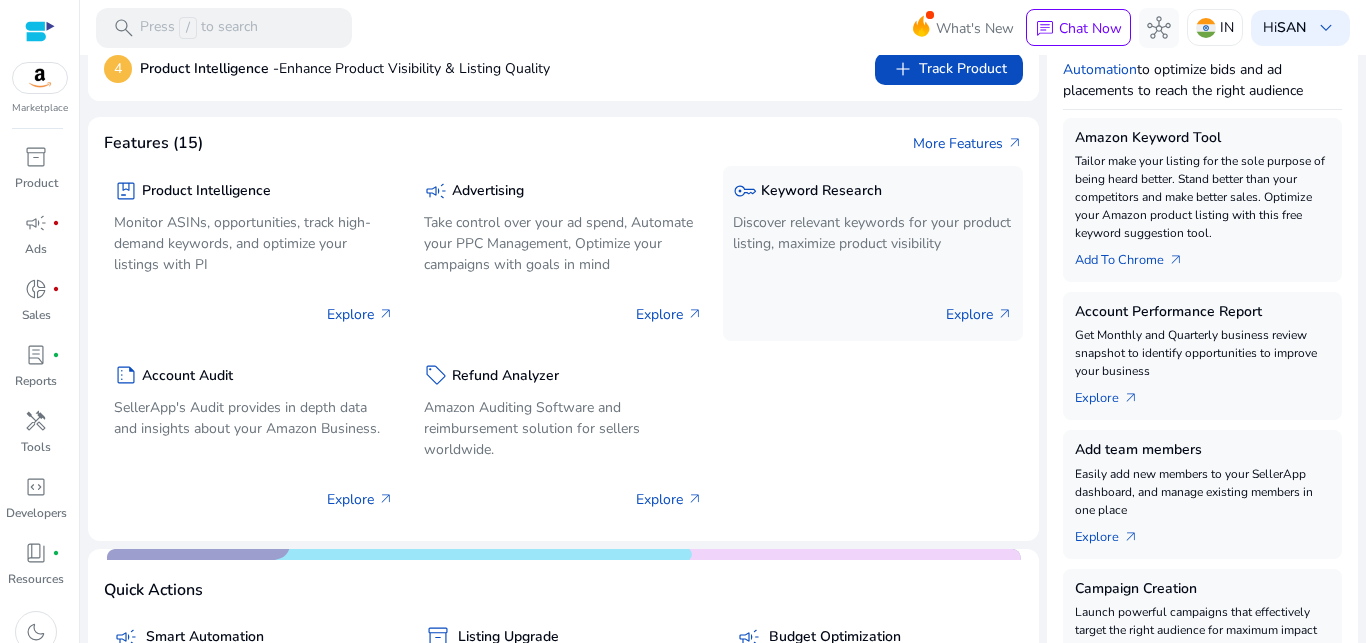 click on "Discover relevant keywords for your product listing, maximize product visibility" 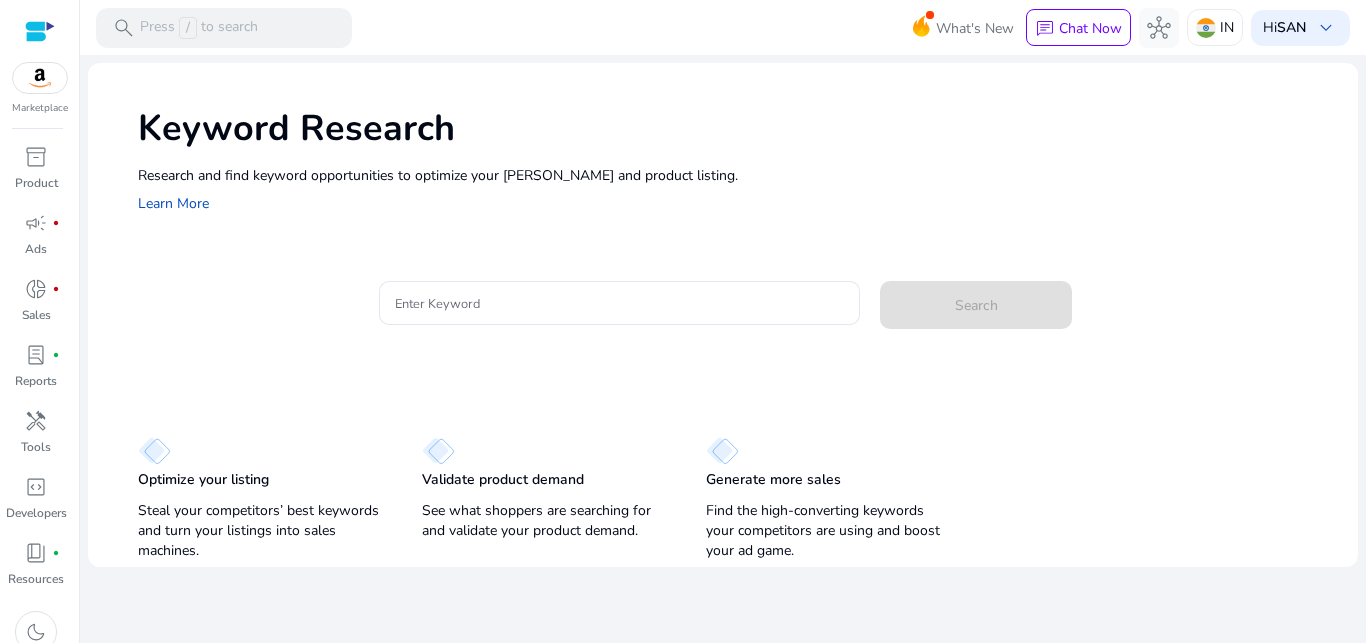 scroll, scrollTop: 0, scrollLeft: 0, axis: both 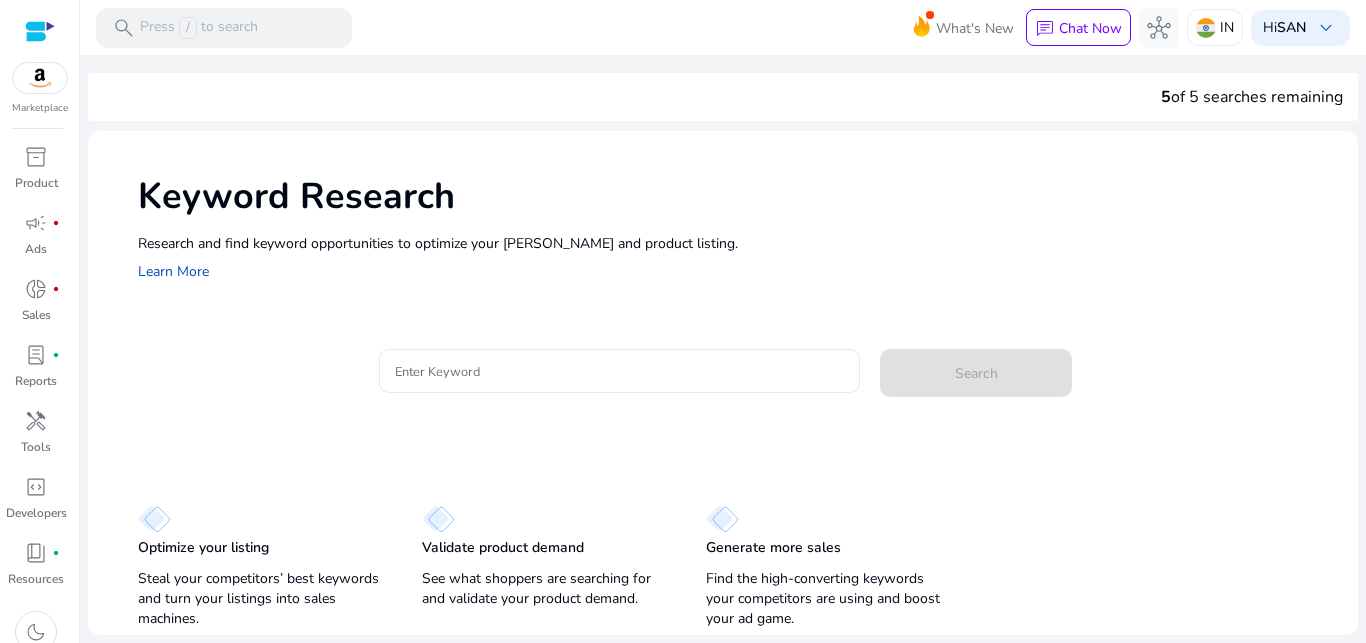 click on "Enter Keyword" at bounding box center [620, 371] 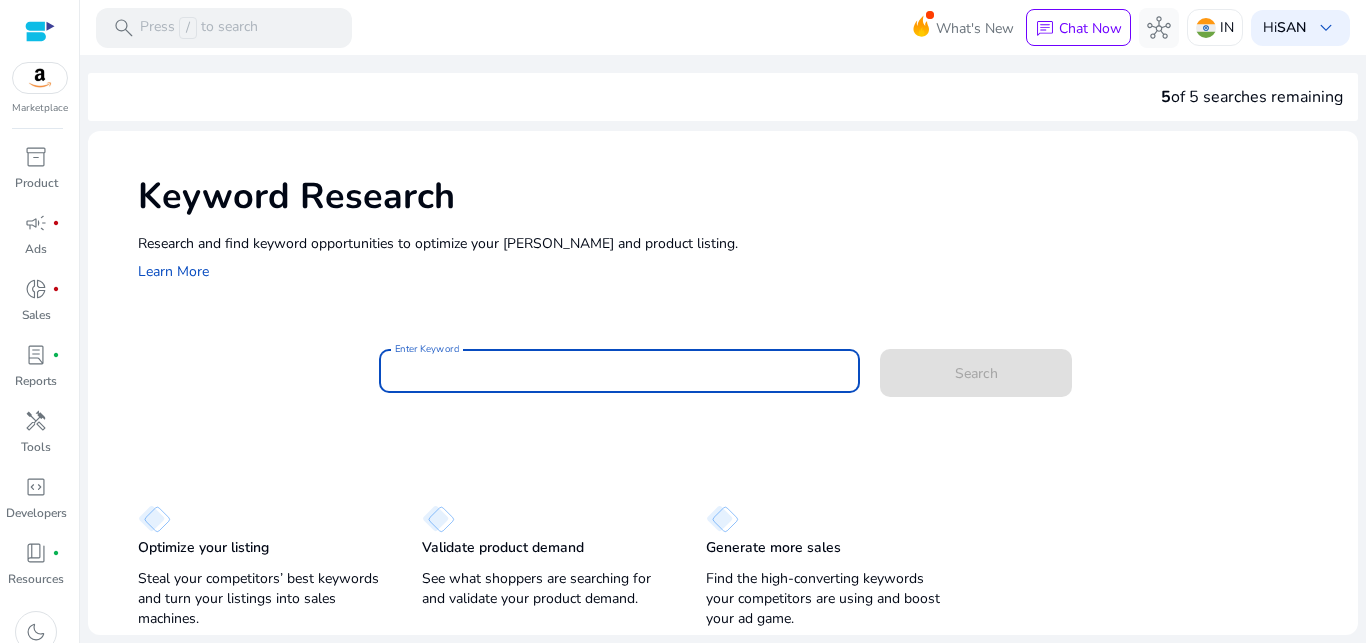 paste on "**********" 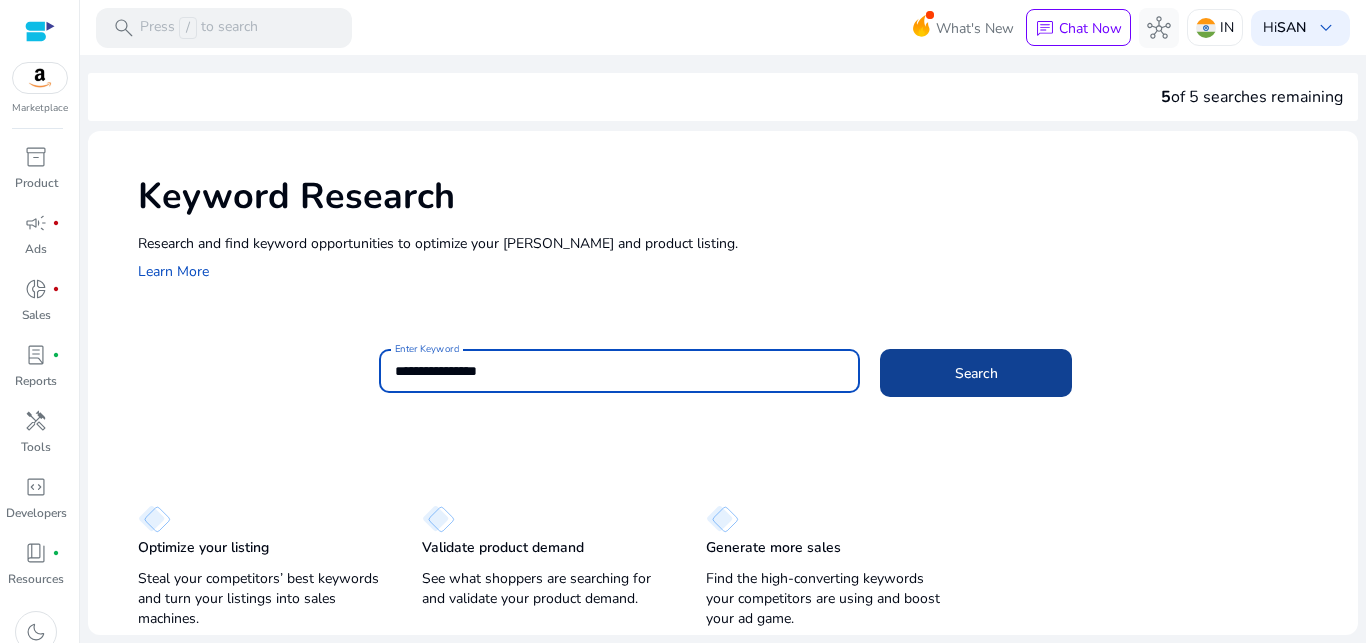 click on "Search" 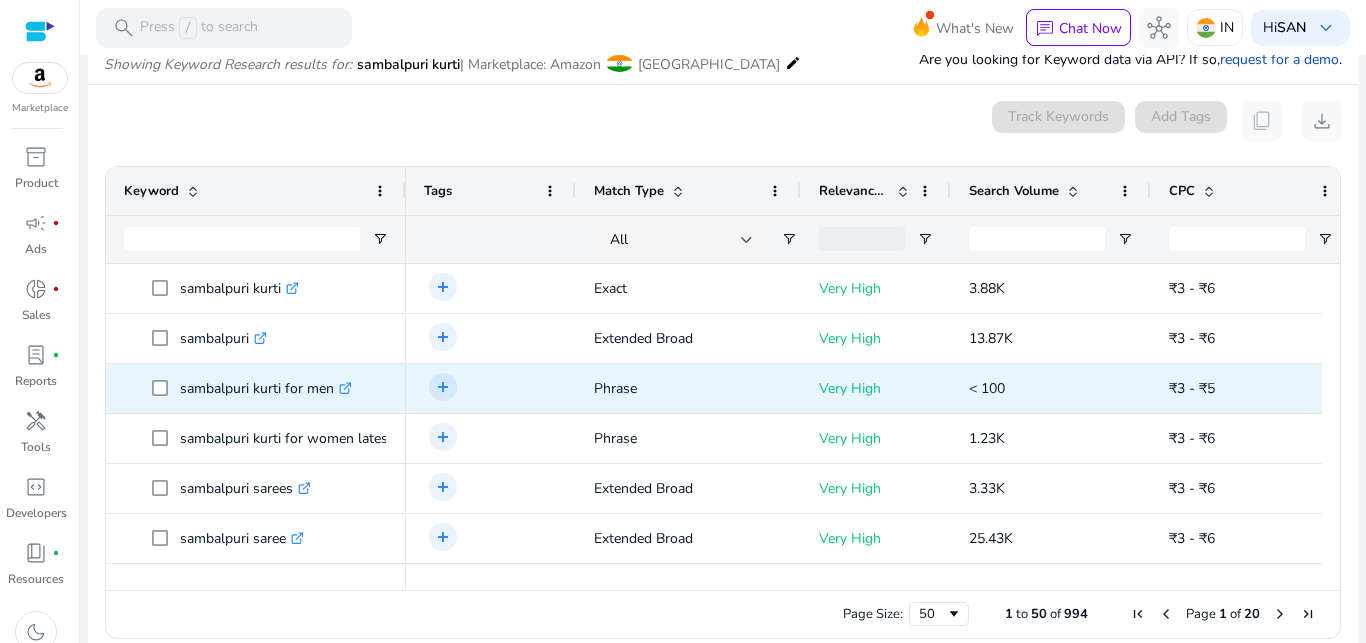 scroll, scrollTop: 238, scrollLeft: 0, axis: vertical 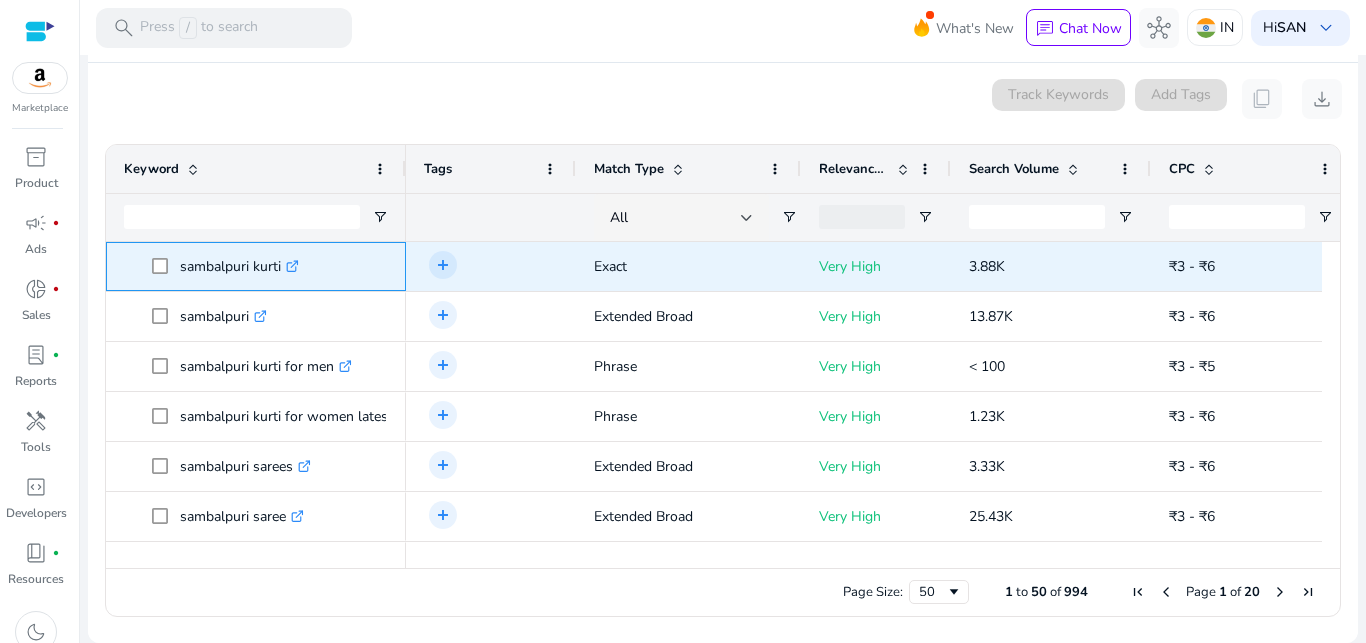 drag, startPoint x: 176, startPoint y: 262, endPoint x: 285, endPoint y: 272, distance: 109.457756 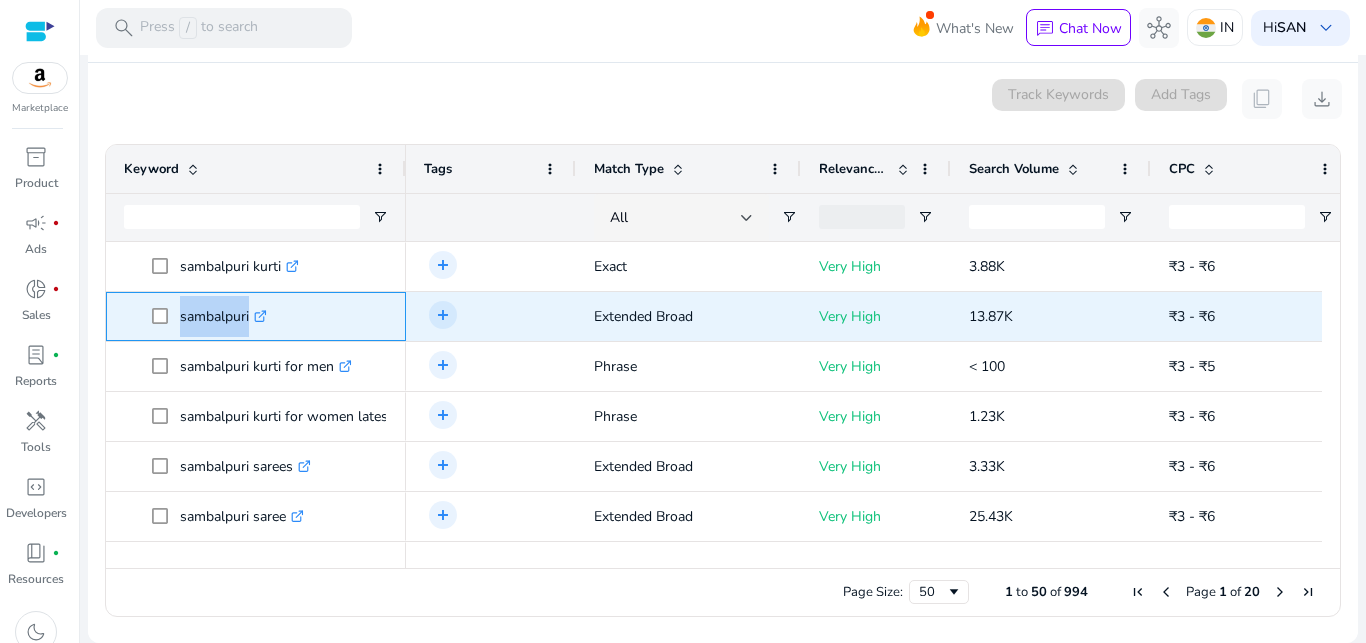 drag, startPoint x: 174, startPoint y: 314, endPoint x: 335, endPoint y: 377, distance: 172.88725 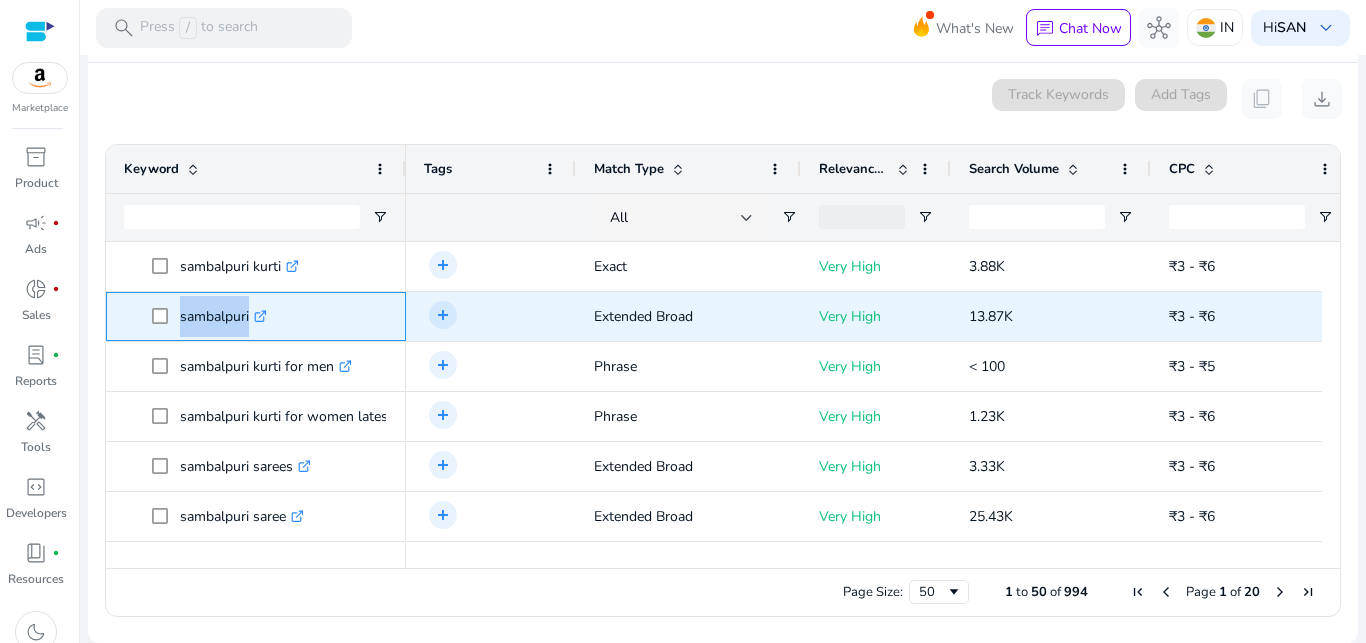 copy on "sambalpuri  .st0{fill:#2c8af8}" 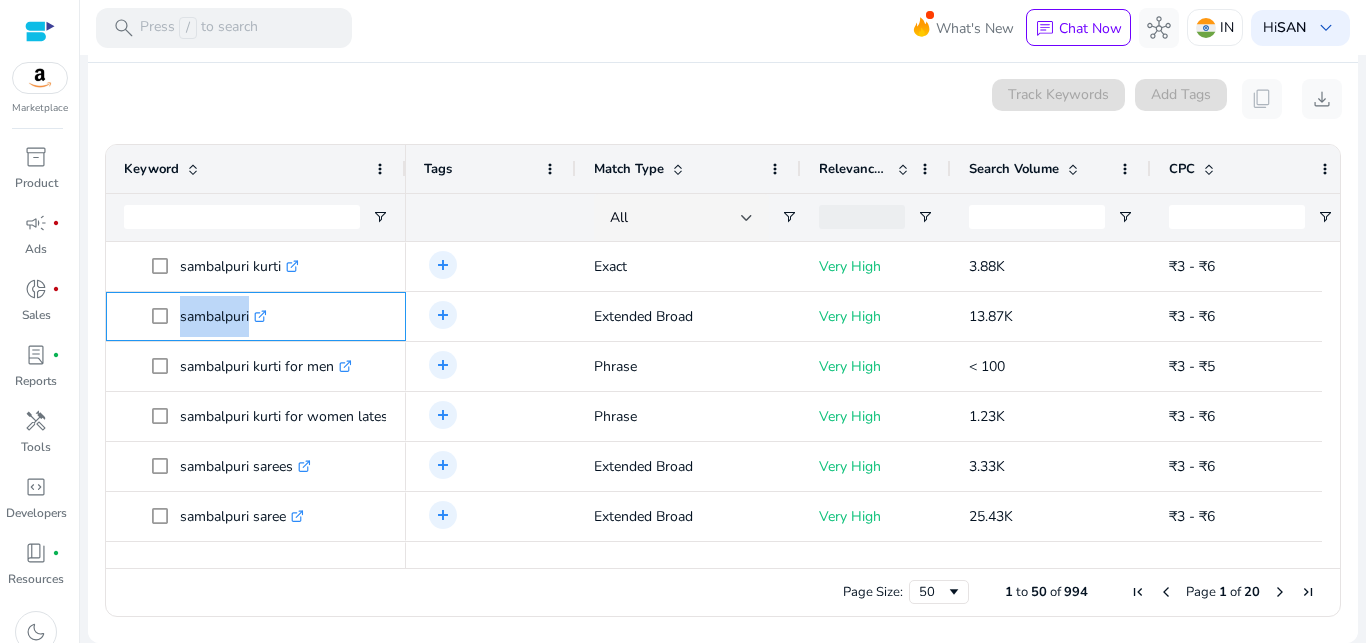 scroll, scrollTop: 18, scrollLeft: 0, axis: vertical 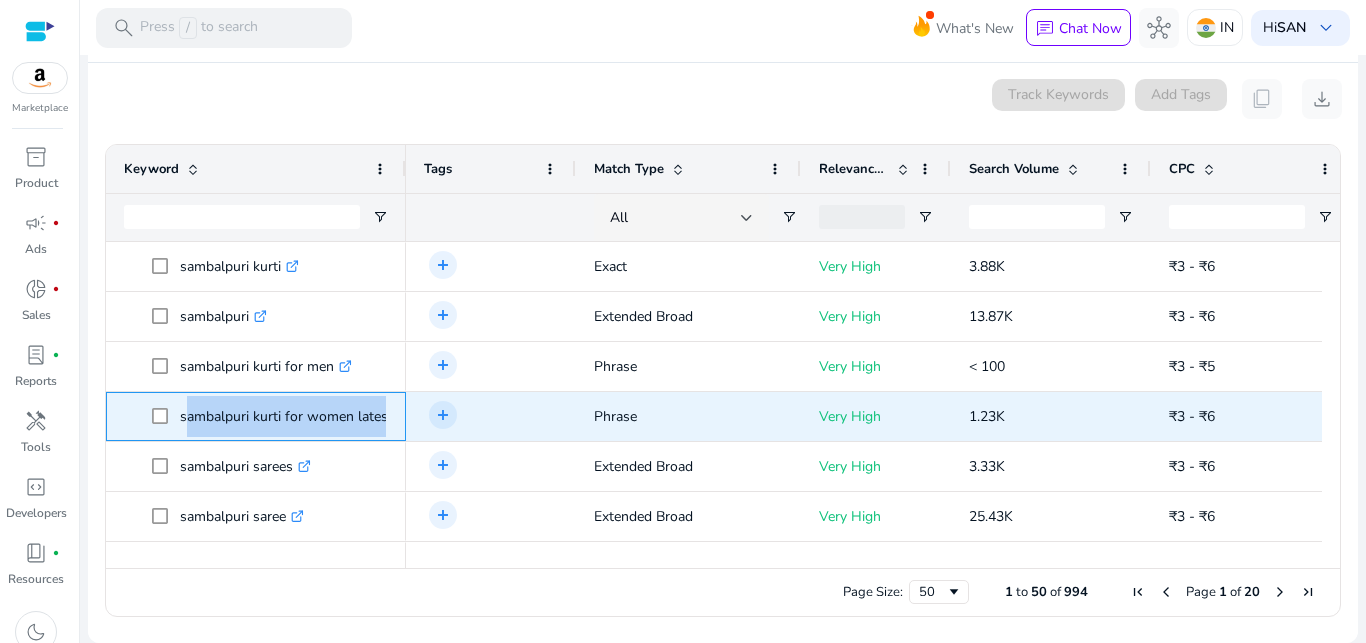 drag, startPoint x: 181, startPoint y: 417, endPoint x: 406, endPoint y: 411, distance: 225.07999 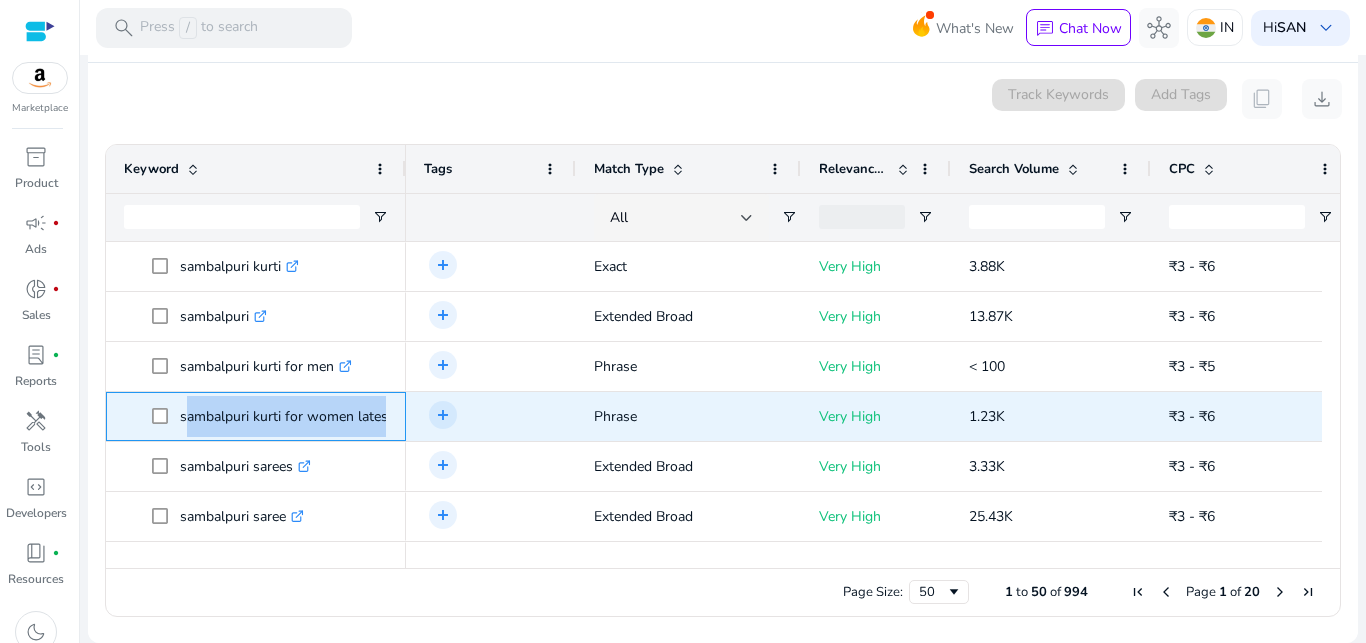copy on "sambalpuri kurti for women latest d" 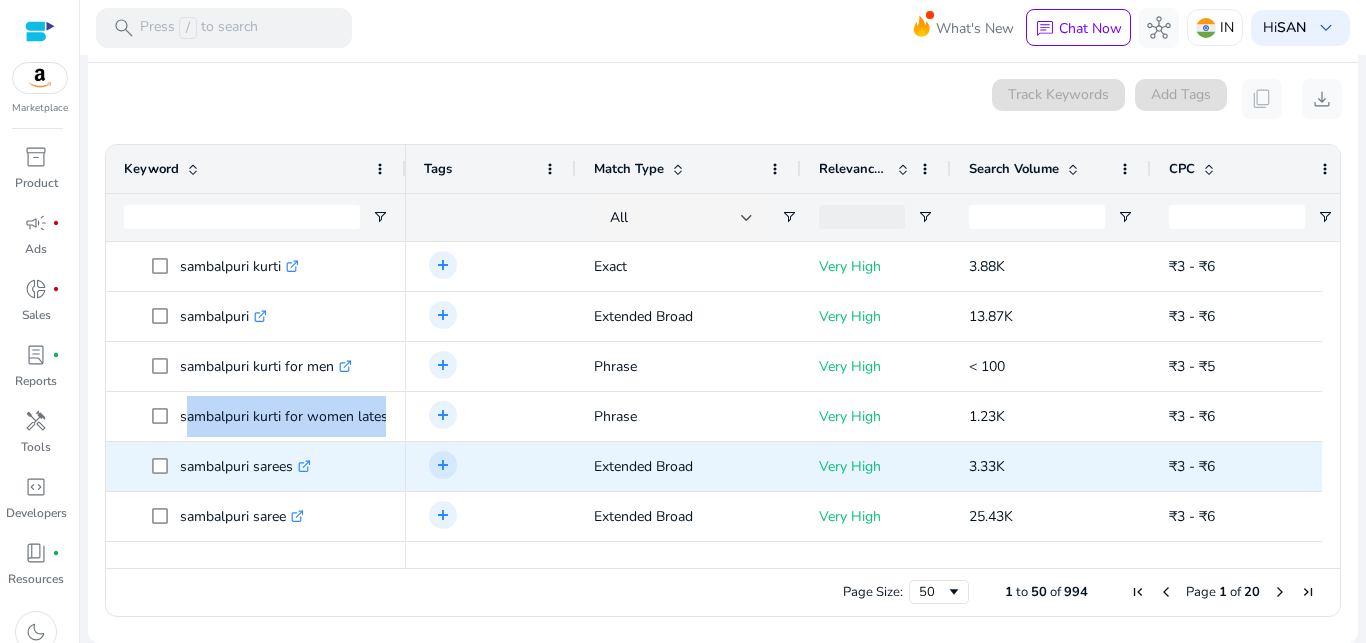 click on "sambalpuri sarees  .st0{fill:#2c8af8}" at bounding box center (245, 466) 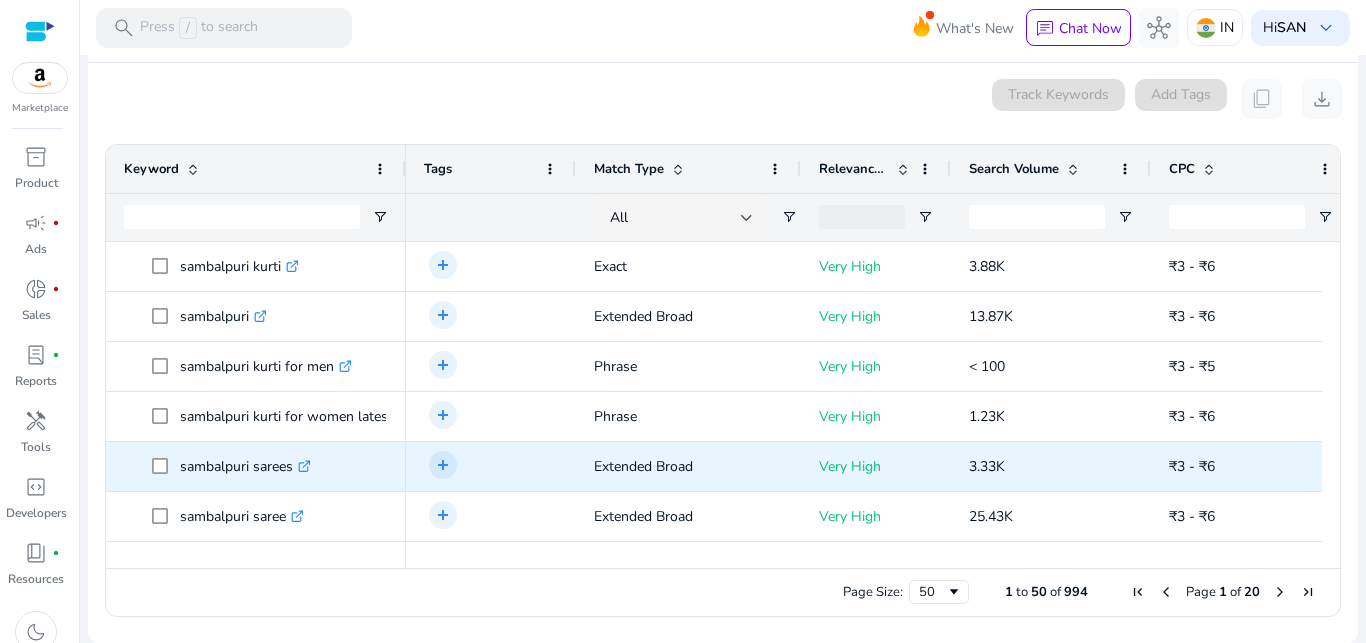 click on "sambalpuri sarees  .st0{fill:#2c8af8}" at bounding box center (245, 466) 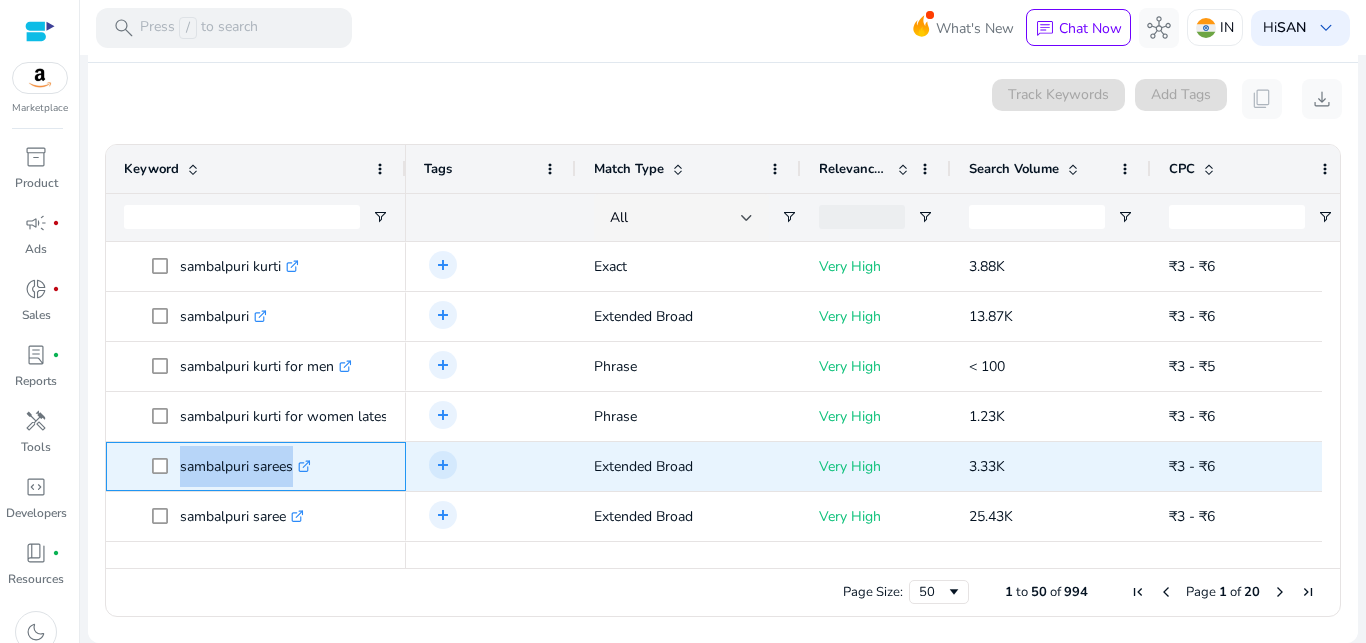 click on "sambalpuri sarees  .st0{fill:#2c8af8}" at bounding box center [245, 466] 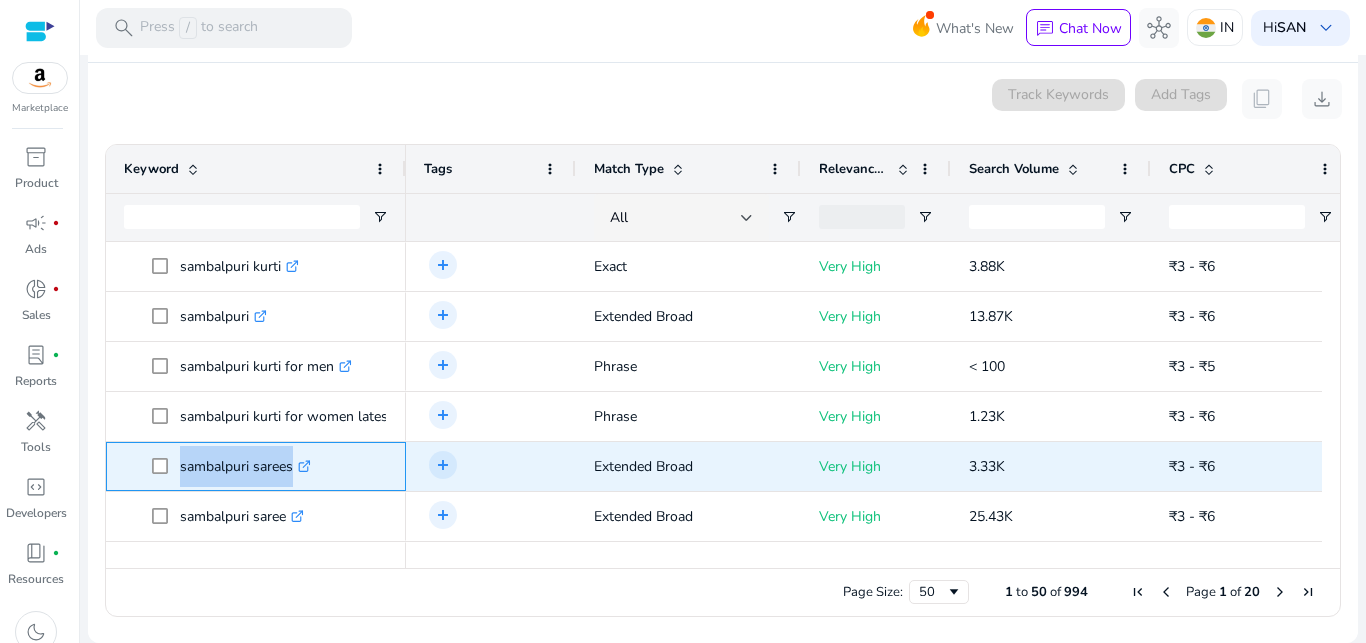 copy on "sambalpuri sarees" 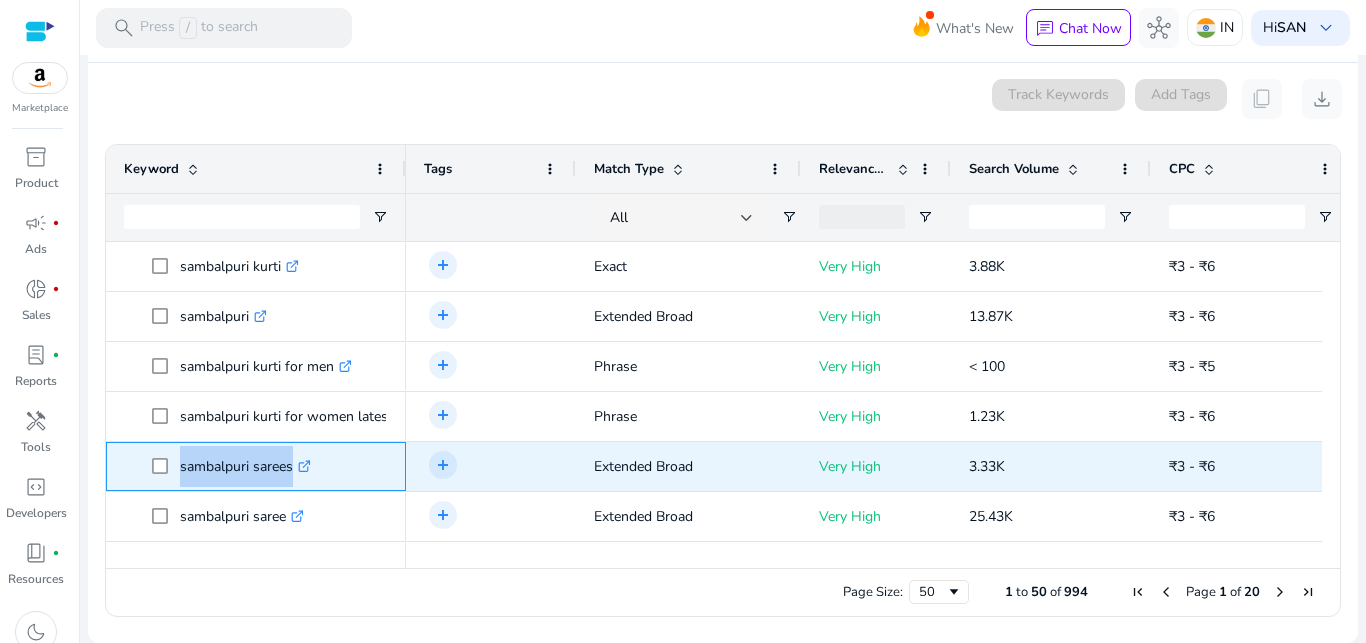 click on "sambalpuri sarees  .st0{fill:#2c8af8}" at bounding box center [245, 466] 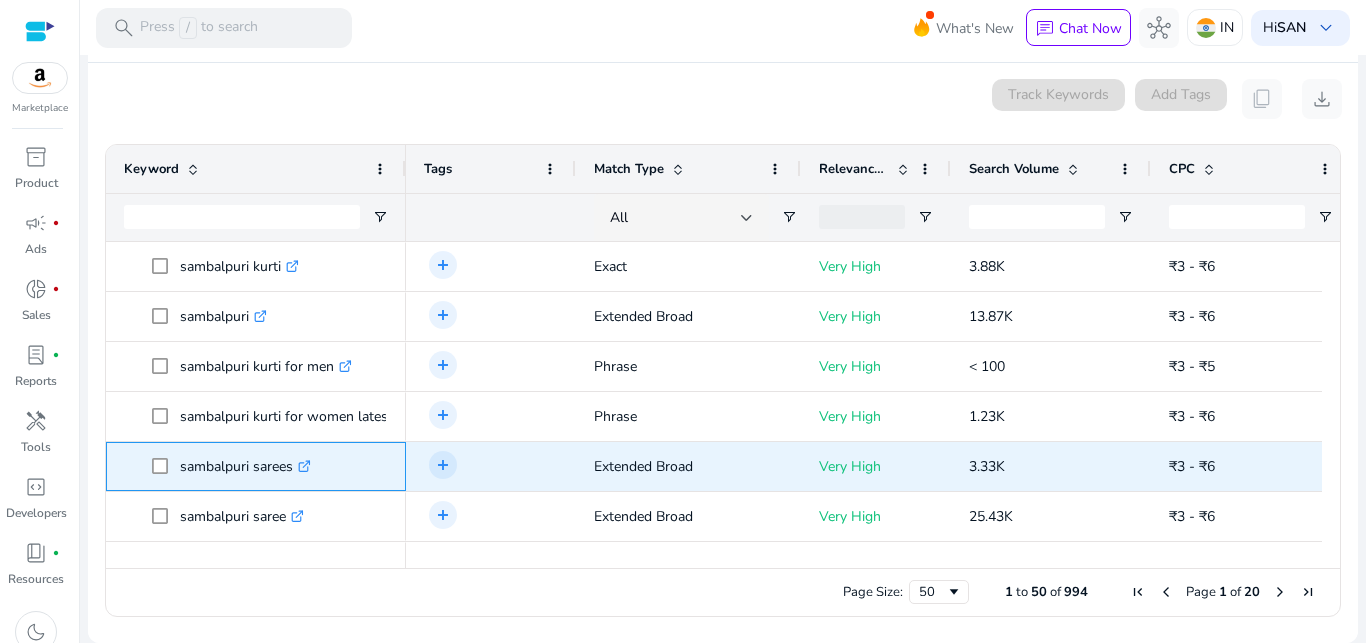 drag, startPoint x: 182, startPoint y: 464, endPoint x: 304, endPoint y: 467, distance: 122.03688 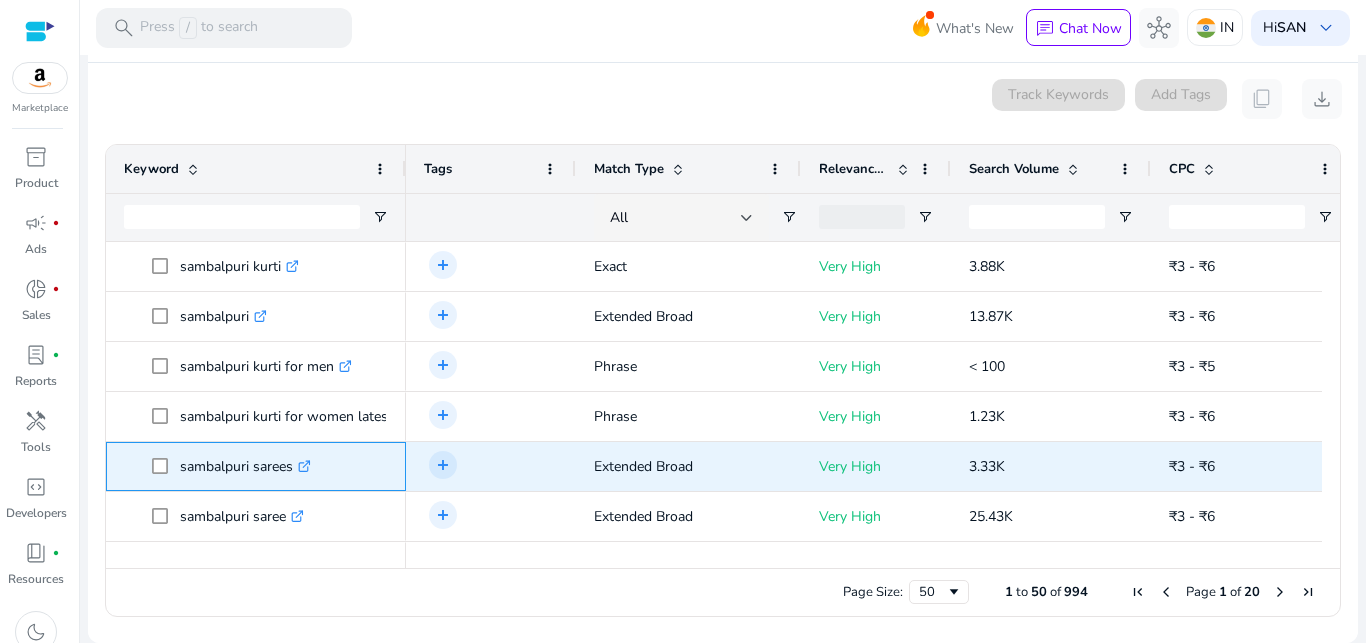 copy on "sambalpuri sarees" 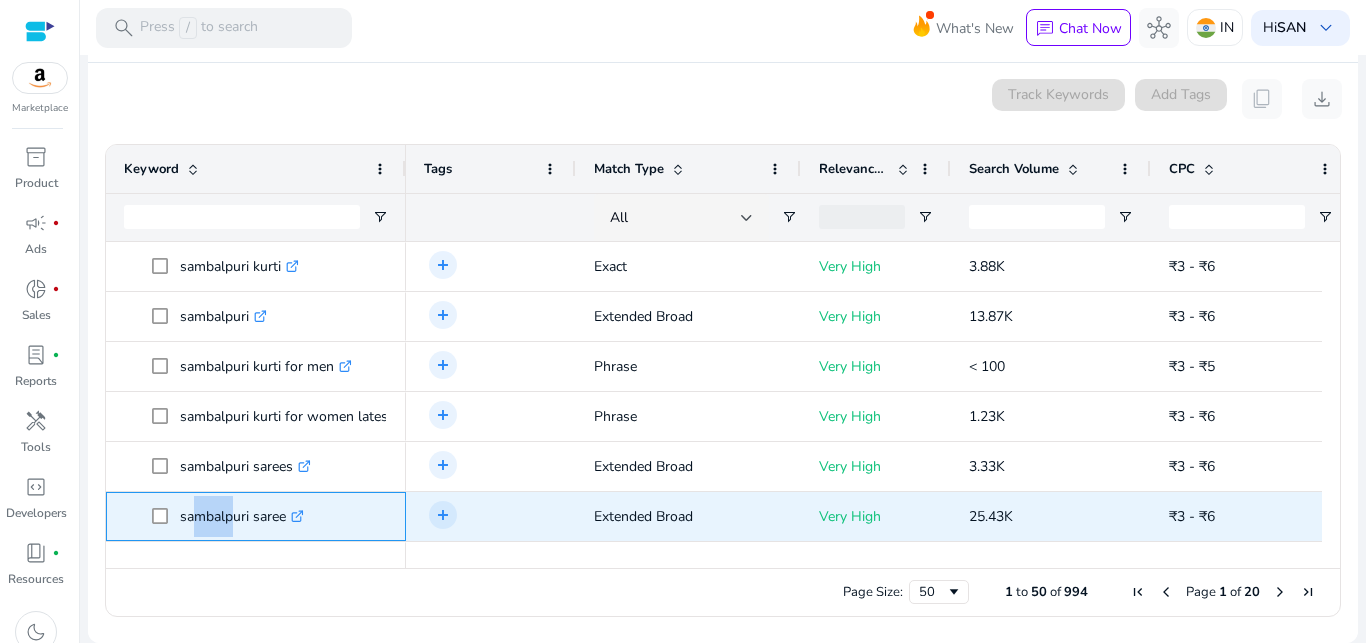 drag, startPoint x: 184, startPoint y: 514, endPoint x: 229, endPoint y: 515, distance: 45.01111 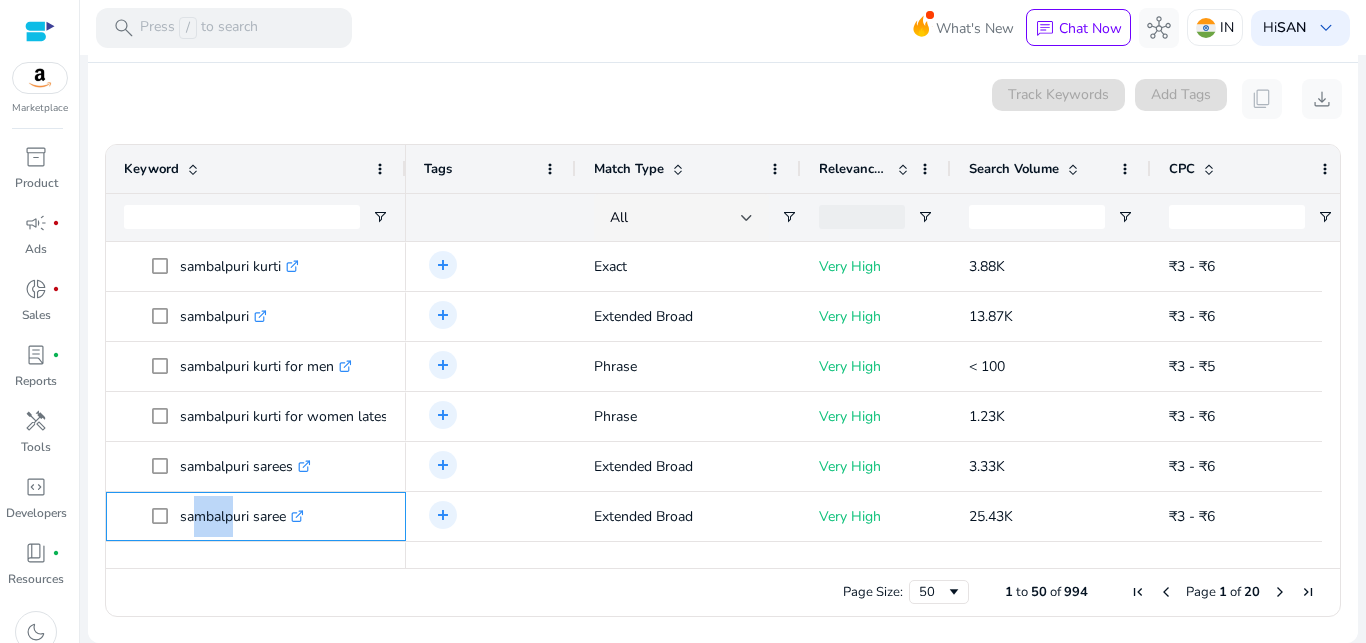 scroll, scrollTop: 392, scrollLeft: 0, axis: vertical 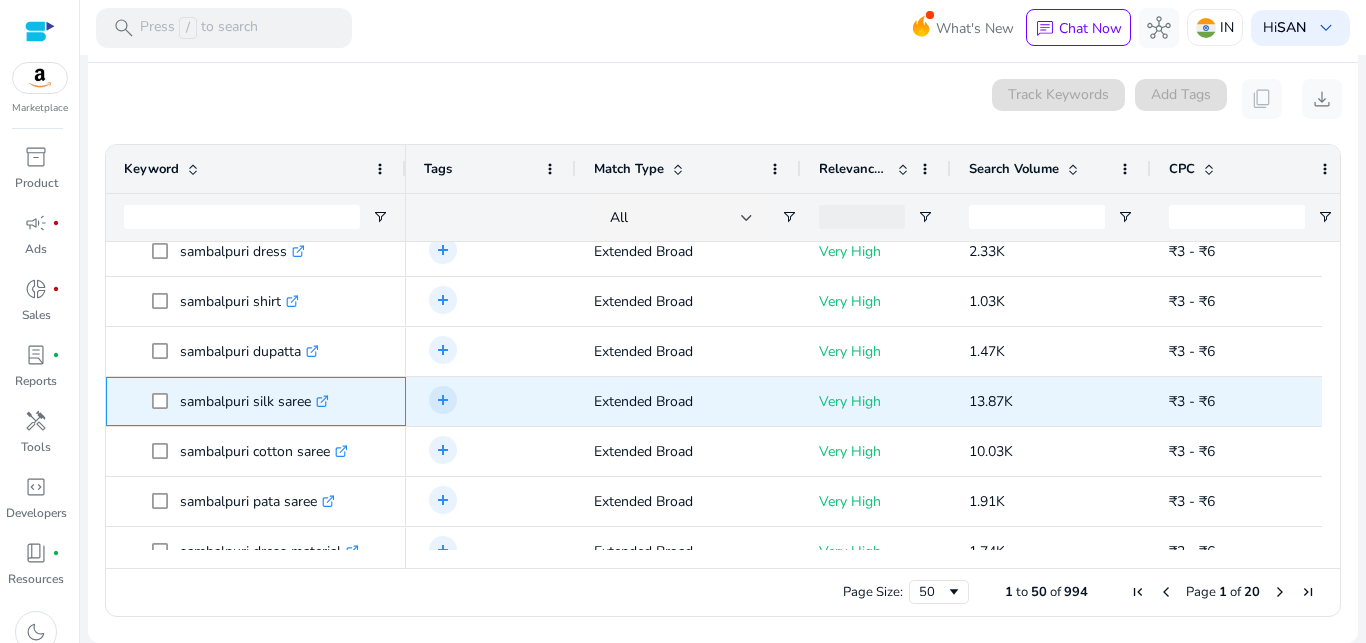 drag, startPoint x: 178, startPoint y: 401, endPoint x: 310, endPoint y: 404, distance: 132.03409 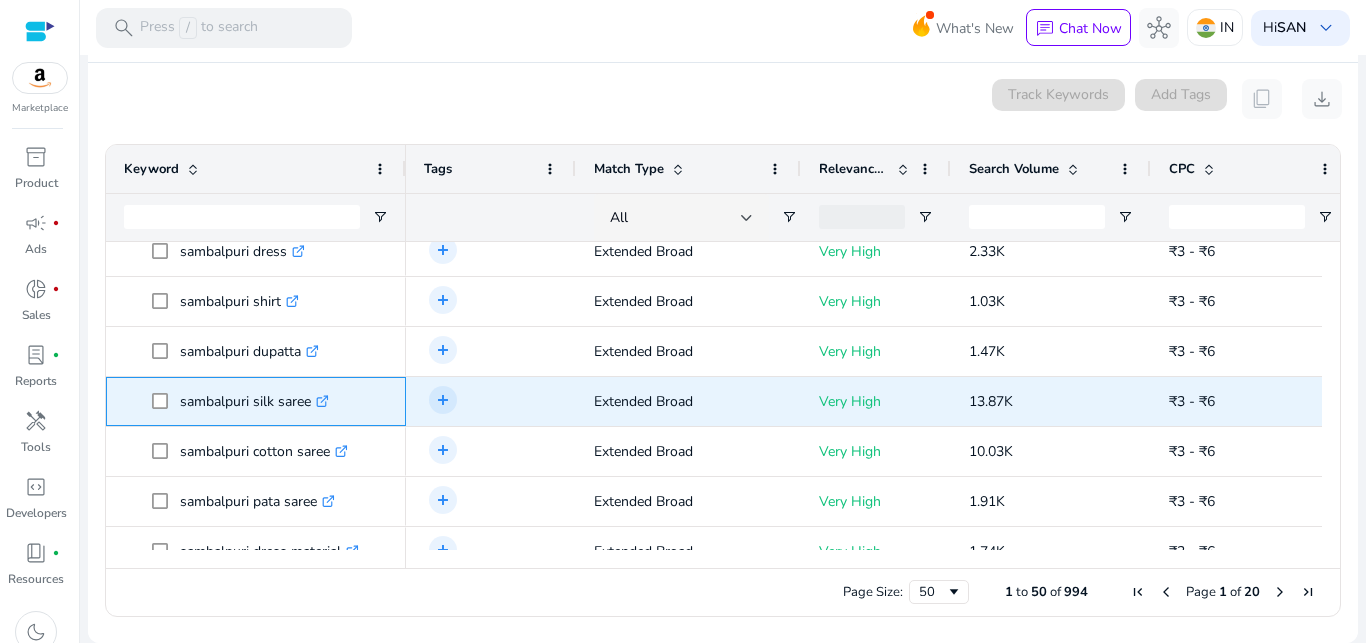 copy on "sambalpuri silk saree" 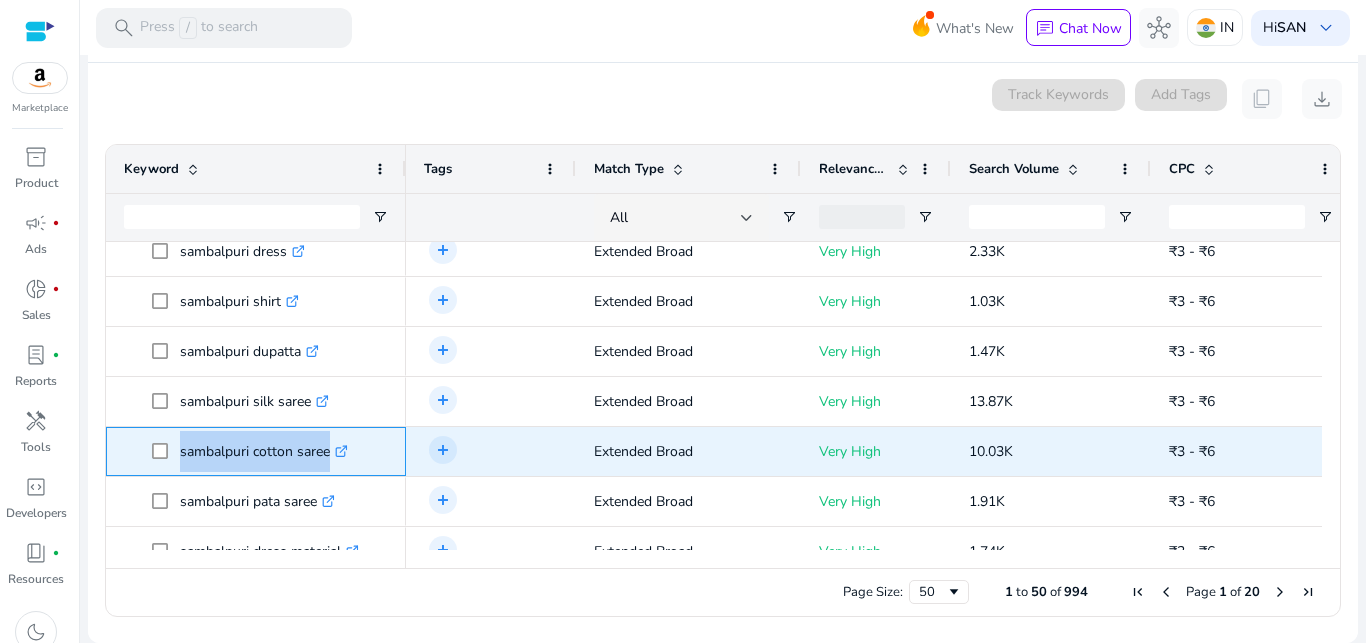 drag, startPoint x: 177, startPoint y: 444, endPoint x: 326, endPoint y: 447, distance: 149.0302 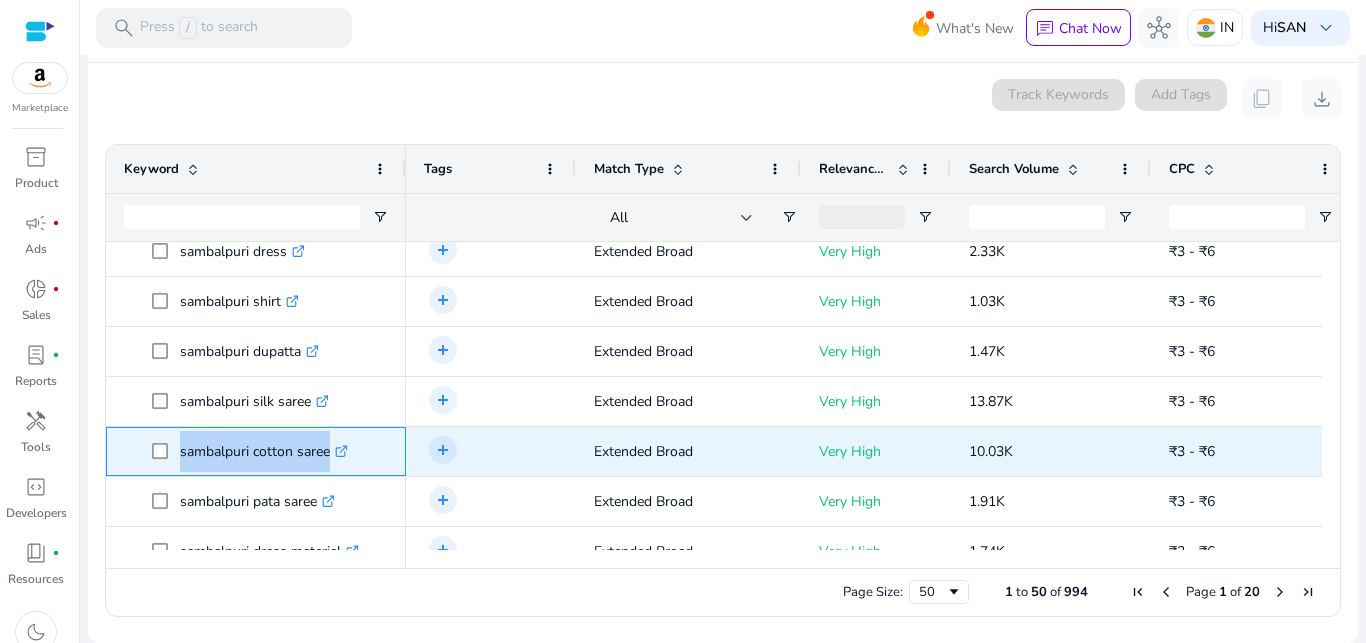 copy on "sambalpuri cotton sare" 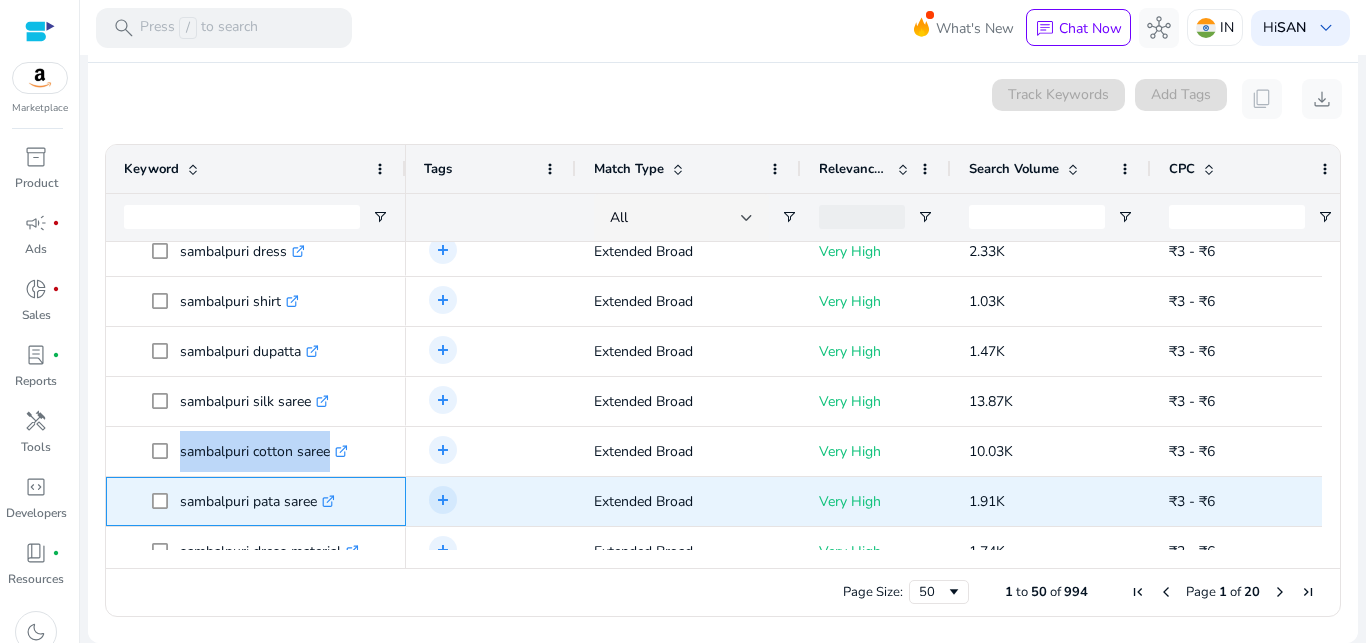 drag, startPoint x: 180, startPoint y: 500, endPoint x: 319, endPoint y: 505, distance: 139.0899 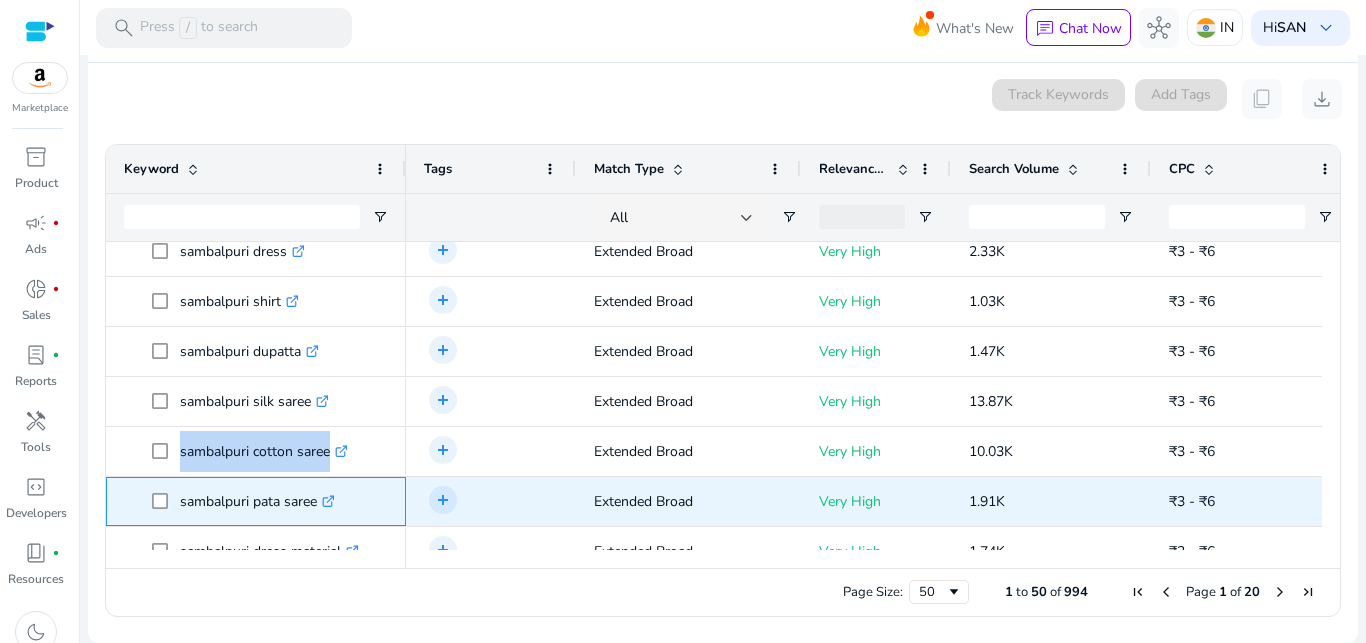 click on "sambalpuri pata saree  .st0{fill:#2c8af8}" at bounding box center [257, 501] 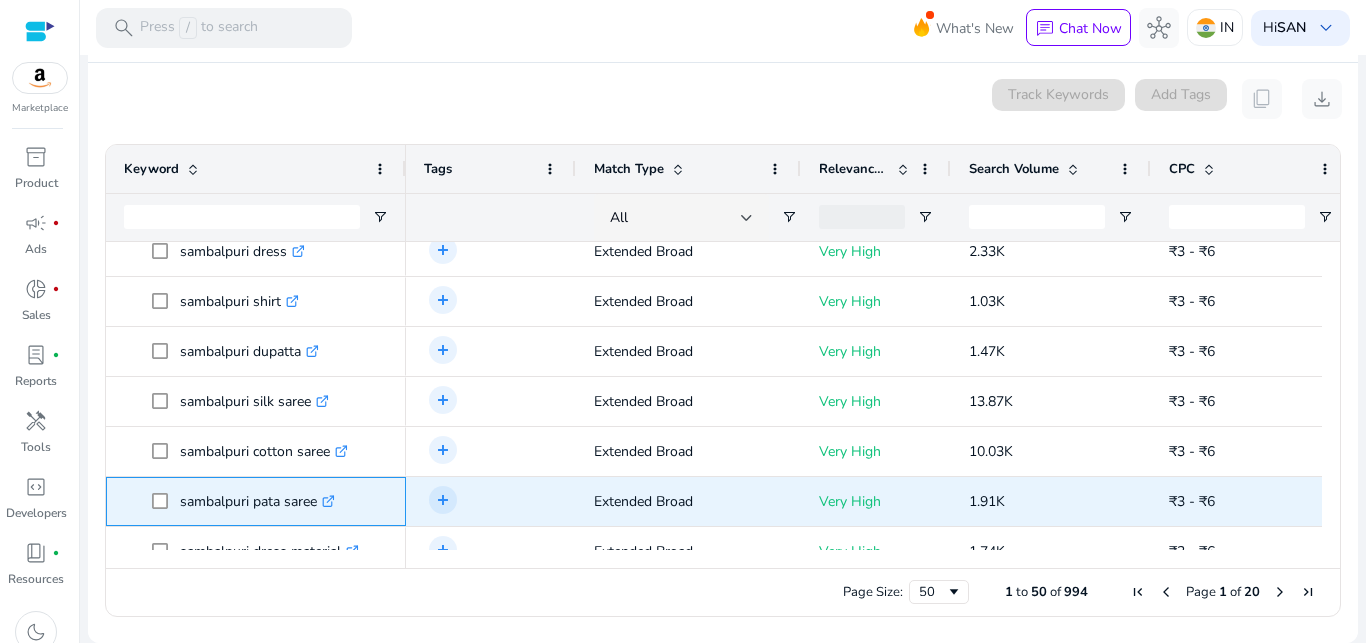 click on "sambalpuri pata saree  .st0{fill:#2c8af8}" at bounding box center (257, 501) 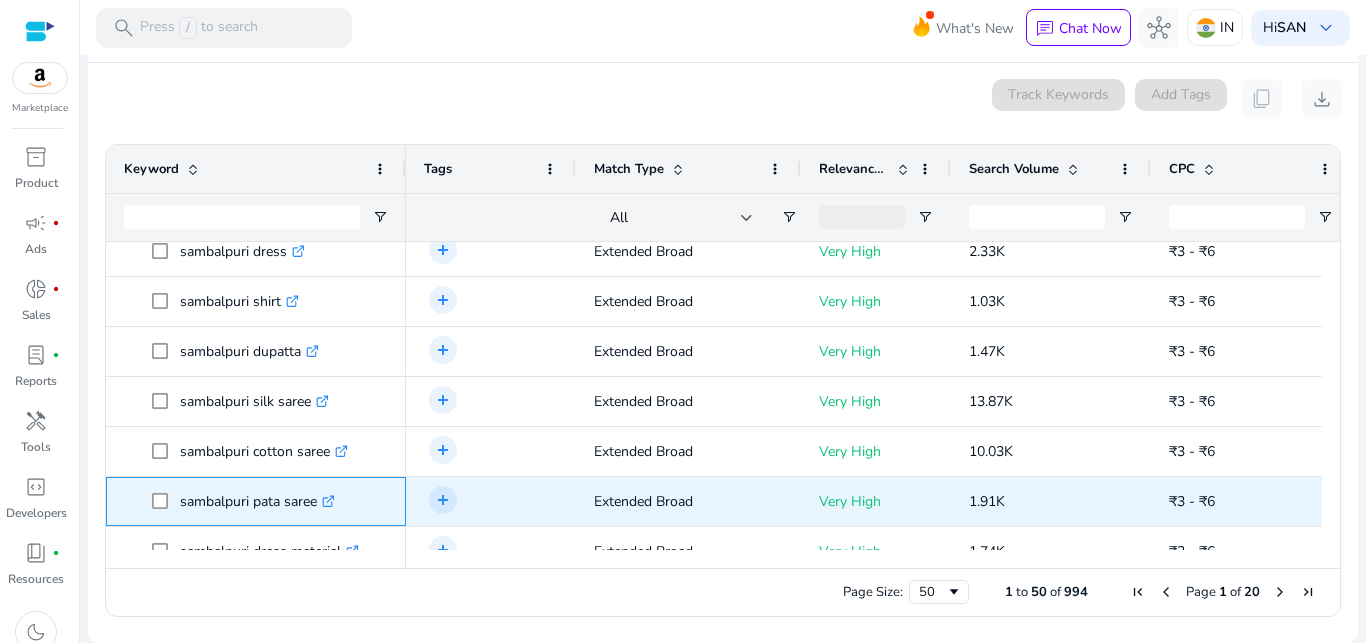 click on "sambalpuri pata saree  .st0{fill:#2c8af8}" at bounding box center [257, 501] 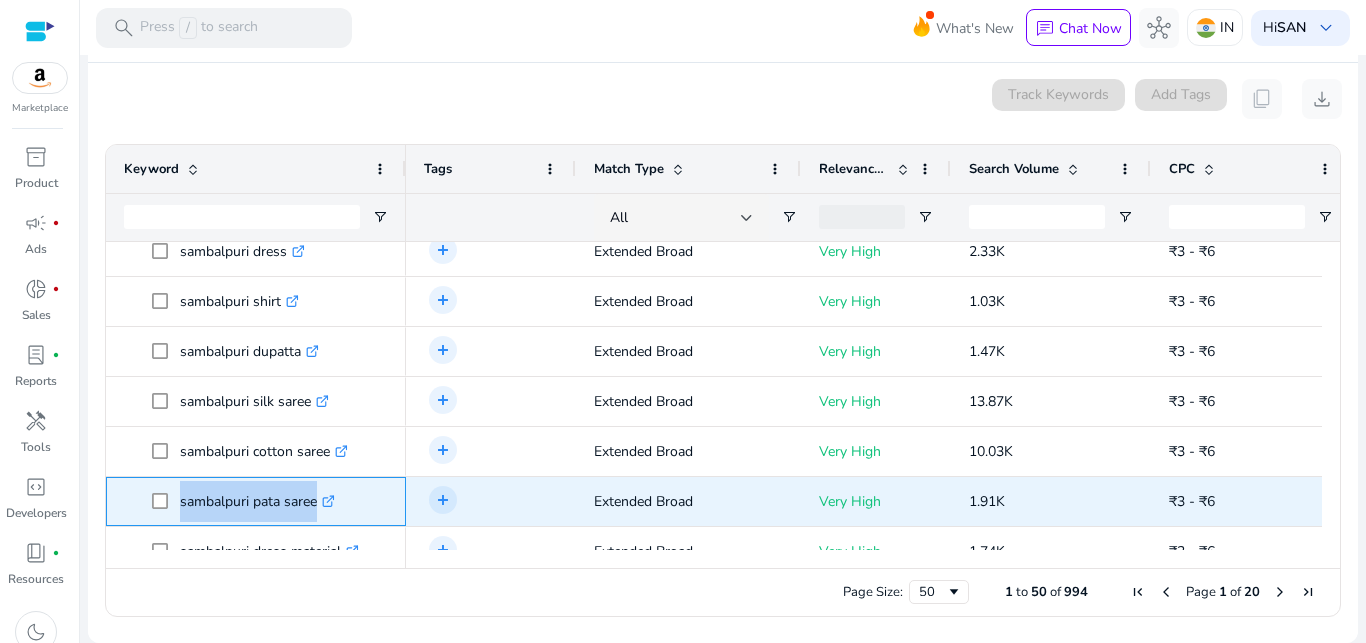 click on "sambalpuri pata saree  .st0{fill:#2c8af8}" at bounding box center [257, 501] 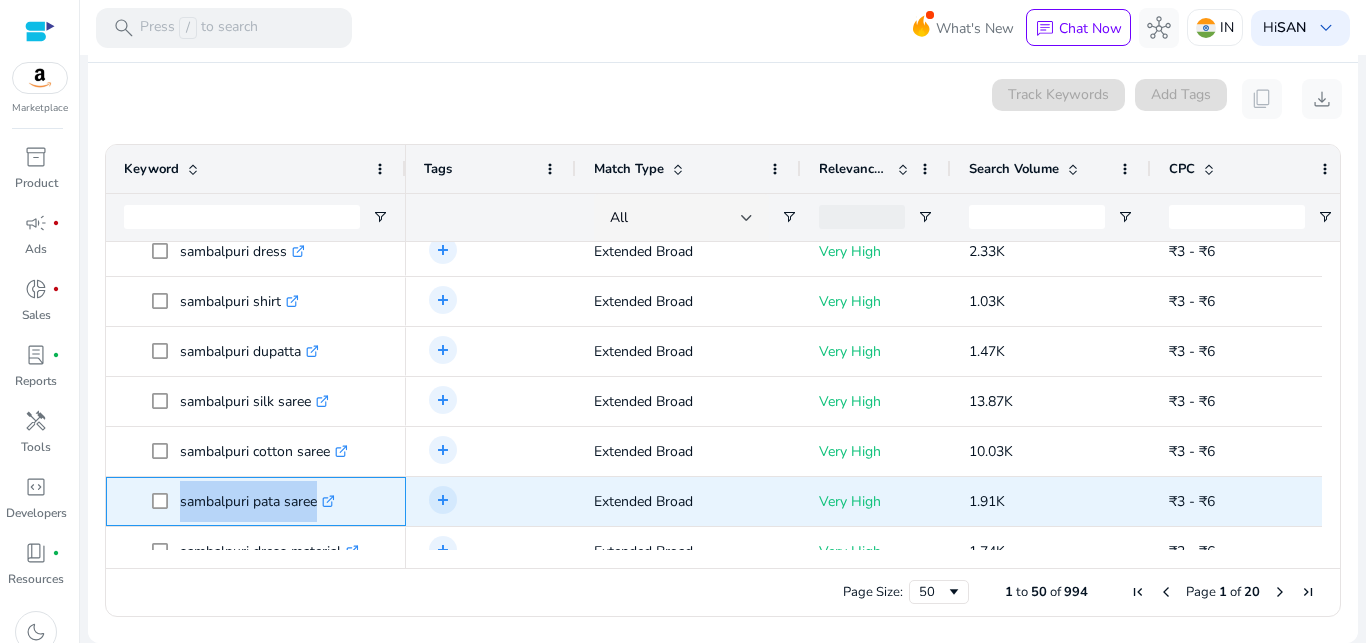 copy on "sambalpuri pata saree" 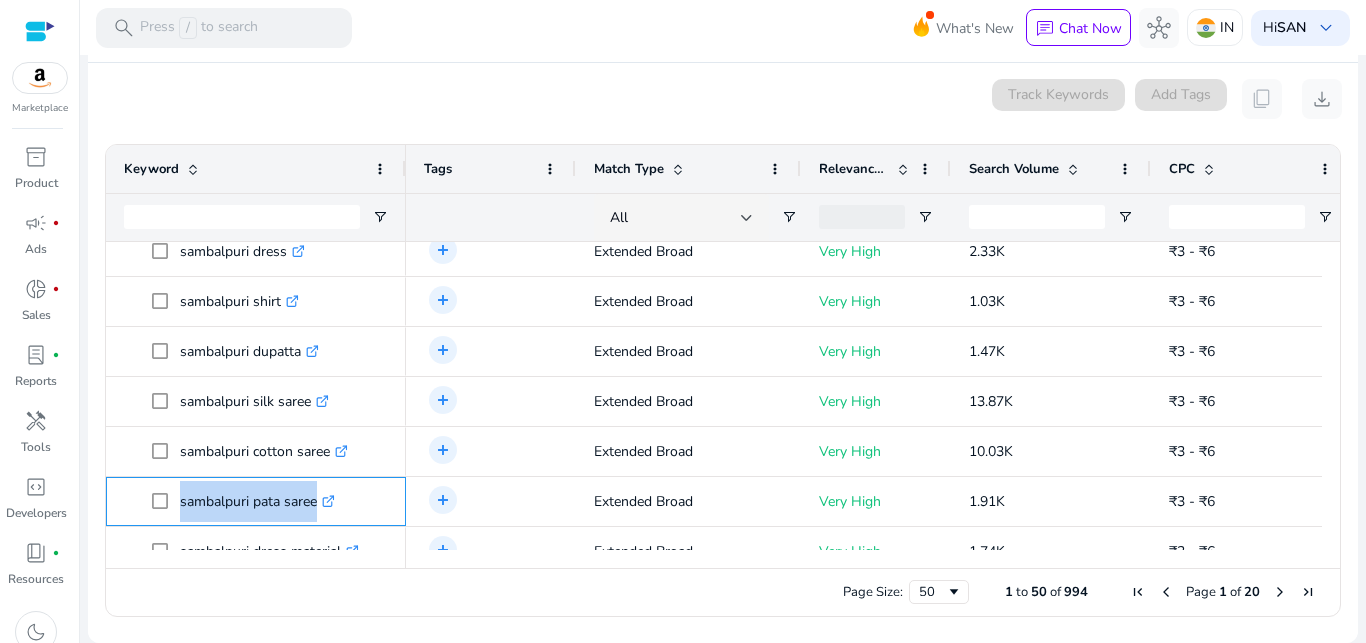 scroll, scrollTop: 481, scrollLeft: 0, axis: vertical 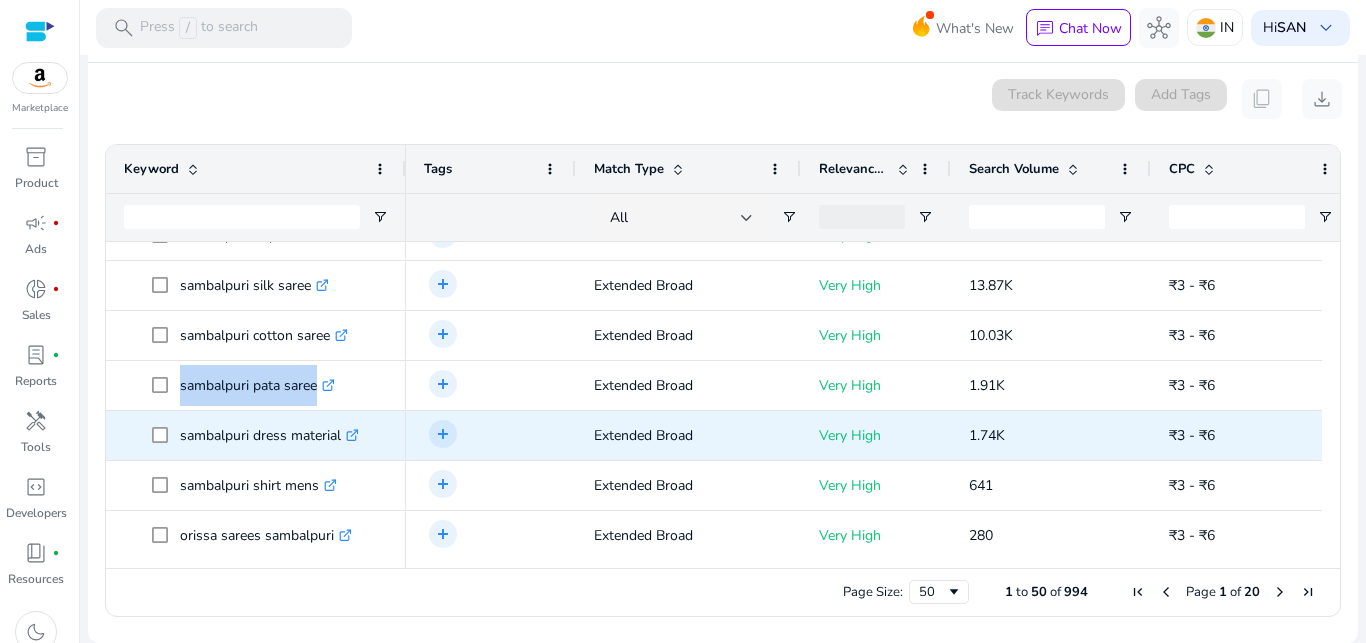 click on "sambalpuri dress material  .st0{fill:#2c8af8}" at bounding box center (269, 435) 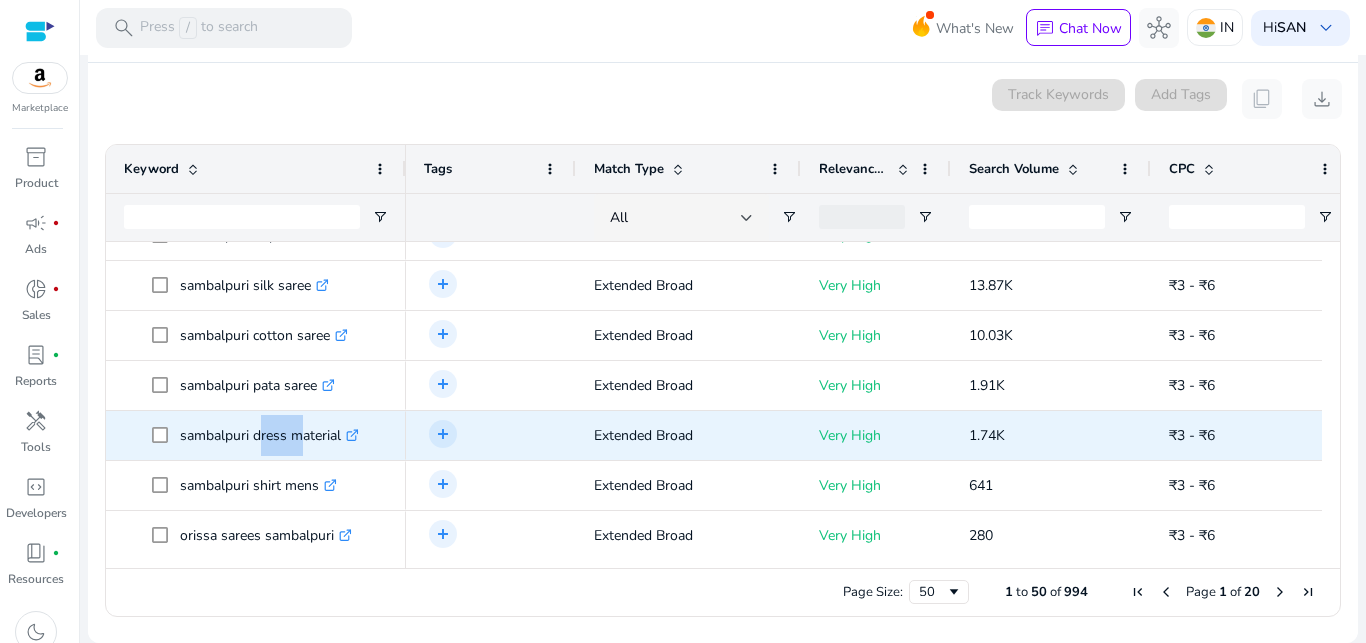 click on "sambalpuri dress material  .st0{fill:#2c8af8}" at bounding box center [269, 435] 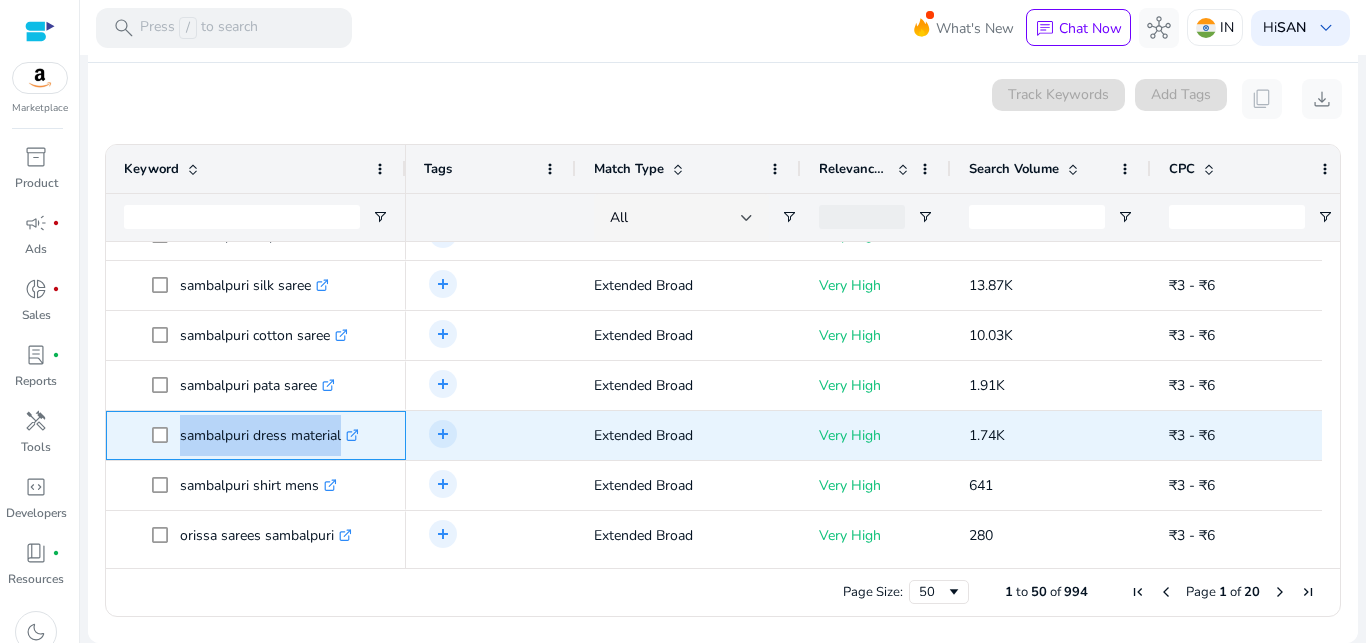 click on "sambalpuri dress material  .st0{fill:#2c8af8}" at bounding box center [269, 435] 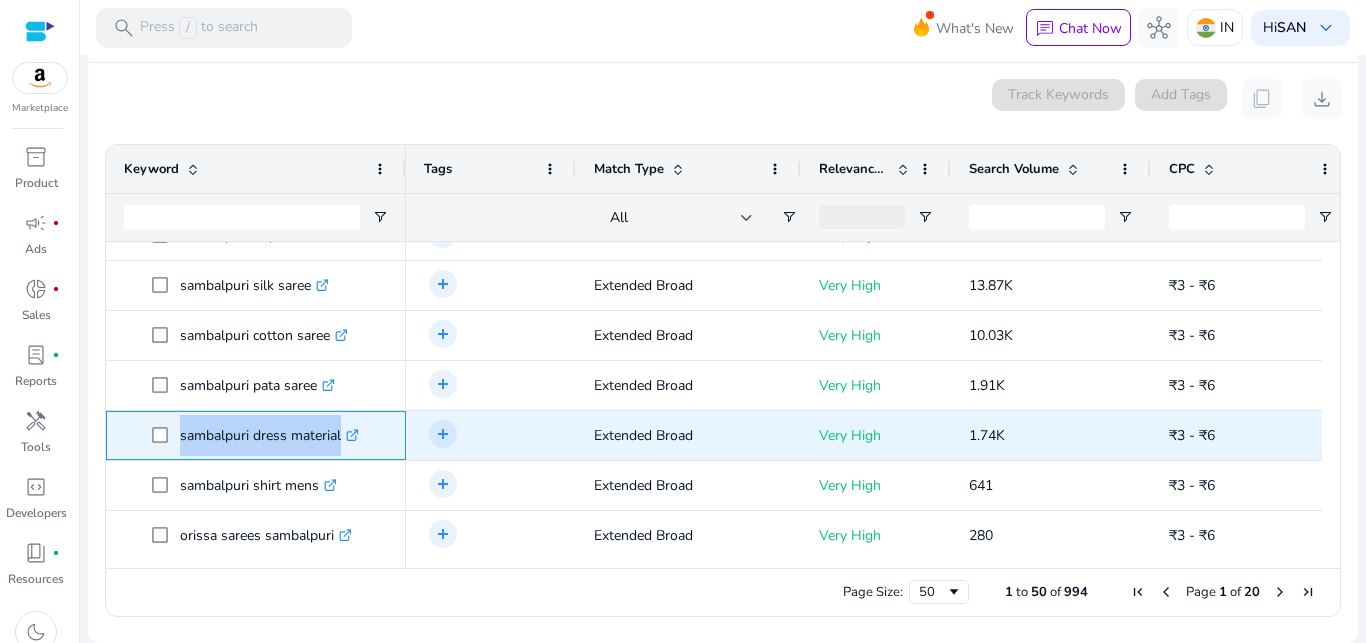 copy on "sambalpuri dress material" 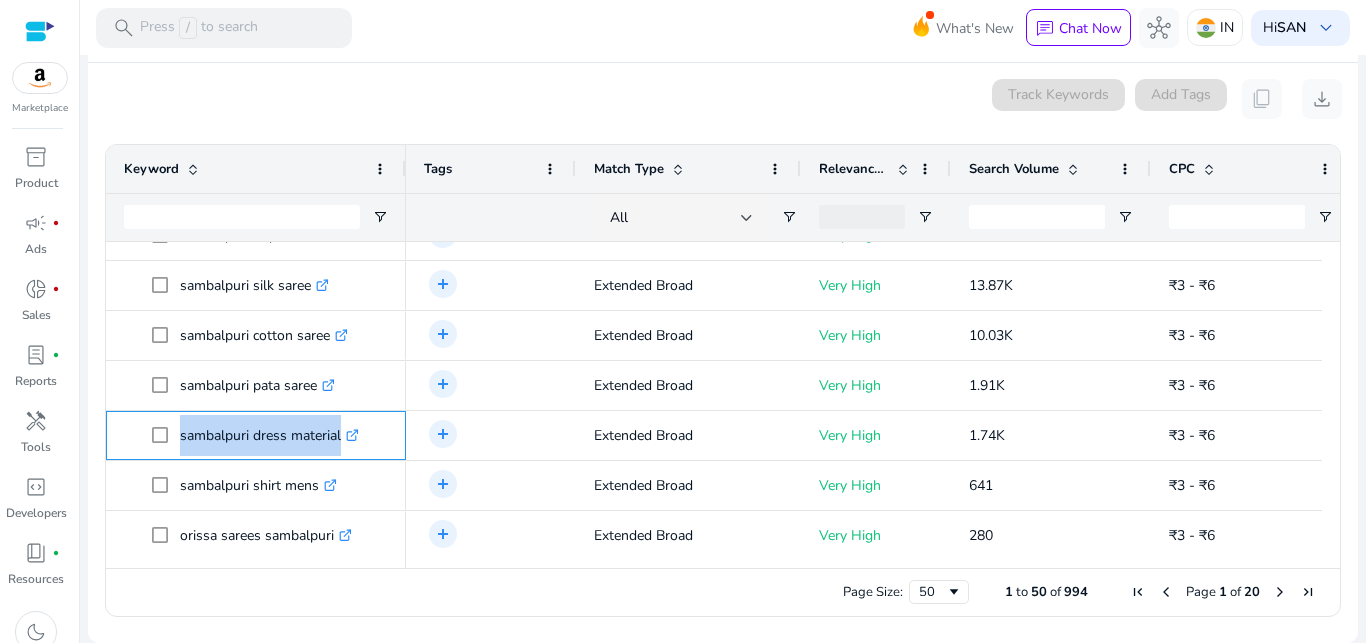 scroll, scrollTop: 0, scrollLeft: 0, axis: both 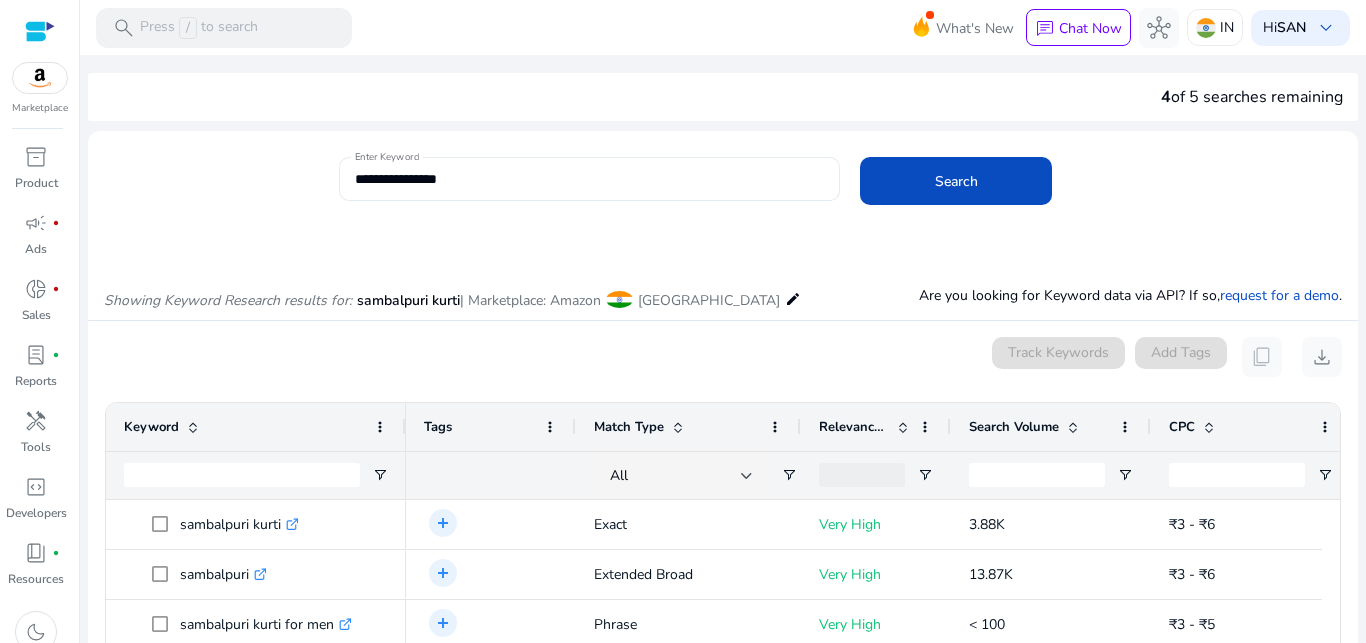 click on "**********" at bounding box center [590, 179] 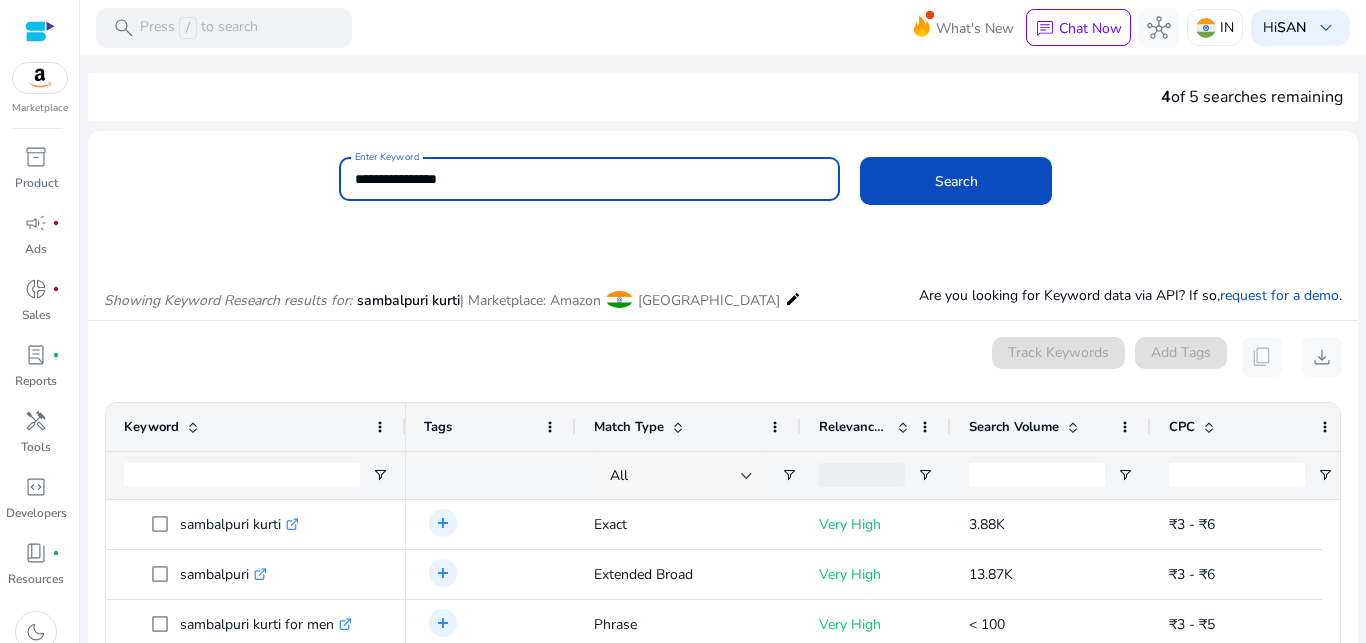 click on "**********" at bounding box center (590, 179) 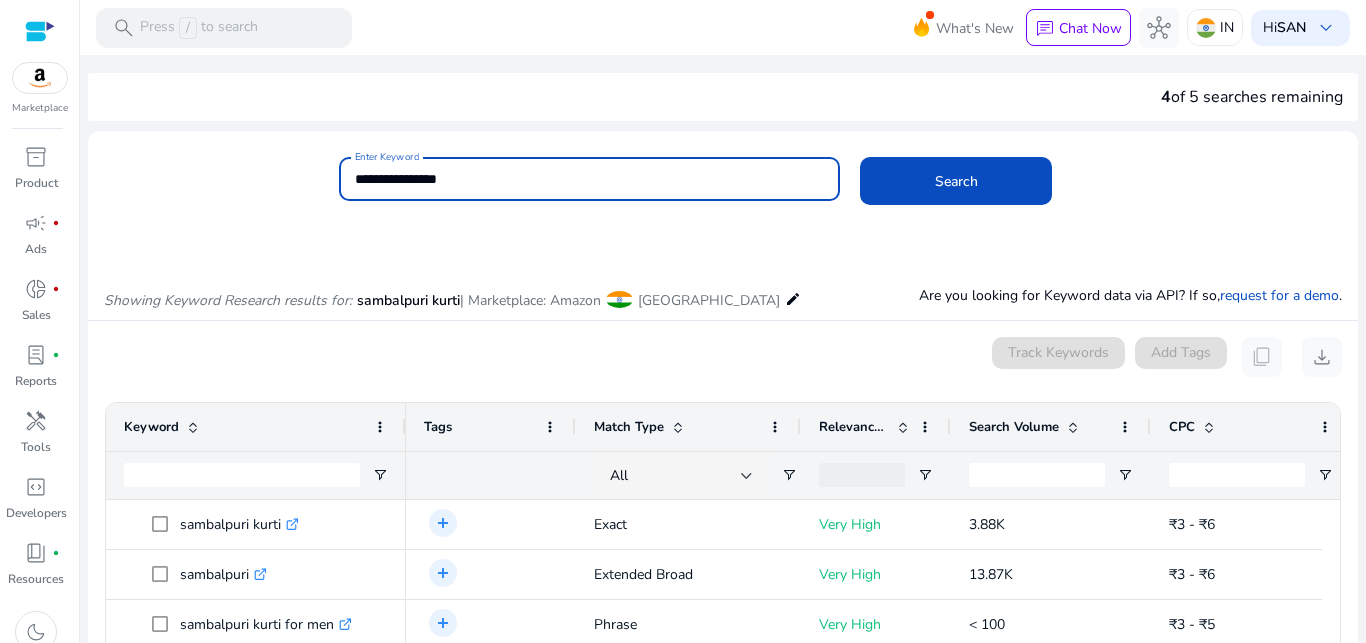 paste on "*******" 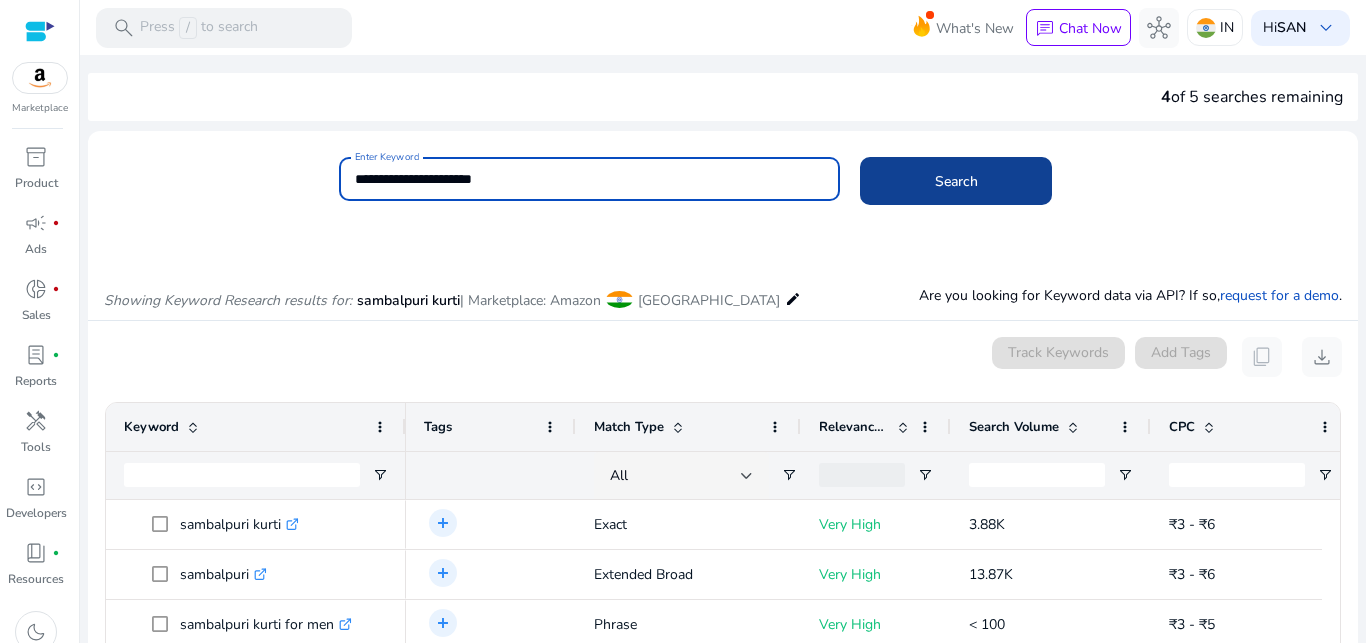 type on "**********" 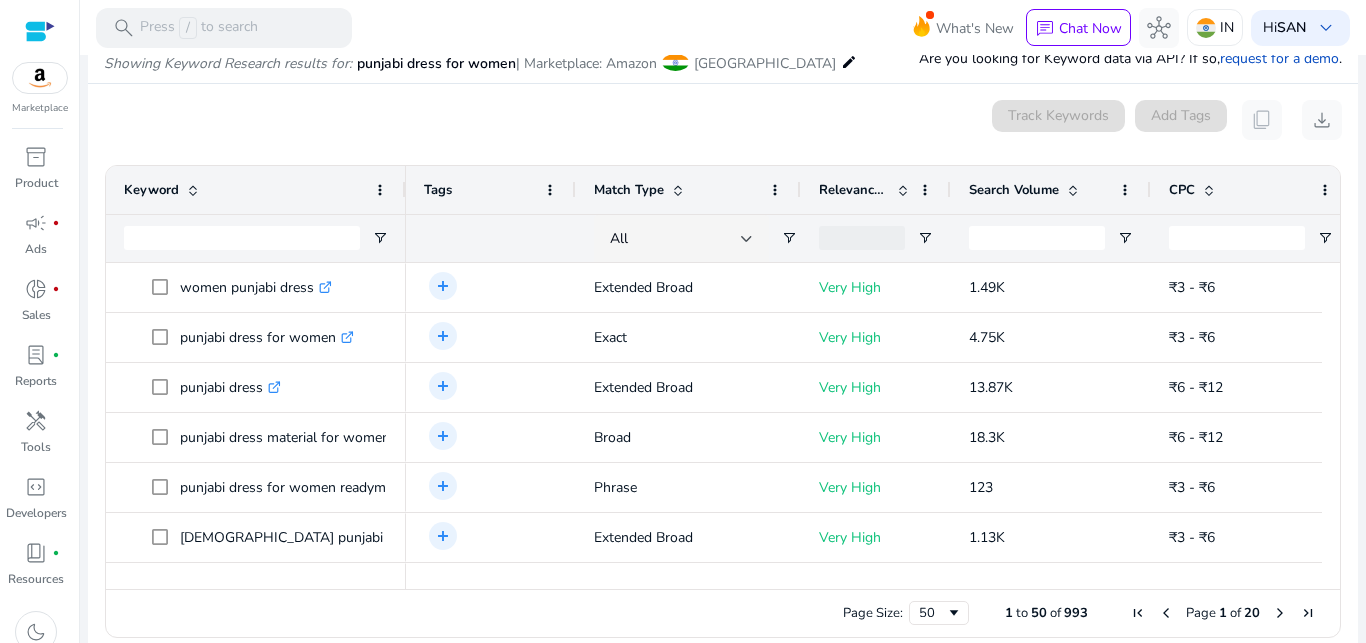 scroll, scrollTop: 238, scrollLeft: 0, axis: vertical 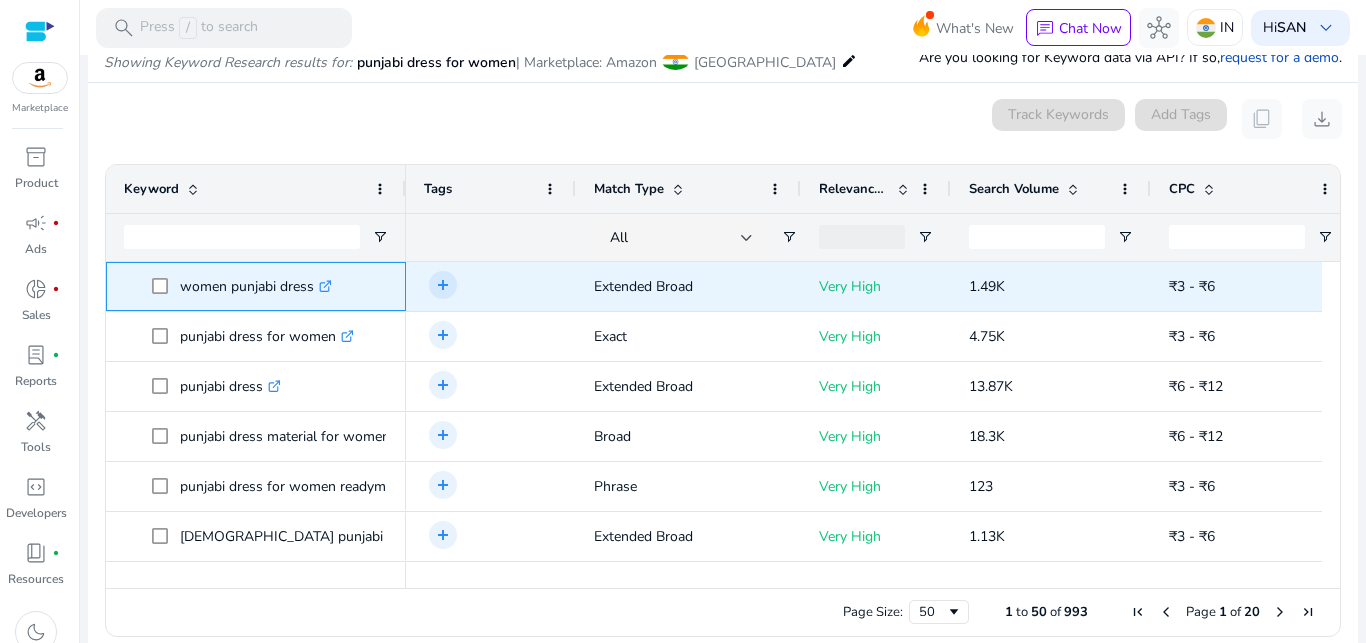 drag, startPoint x: 179, startPoint y: 282, endPoint x: 315, endPoint y: 294, distance: 136.52838 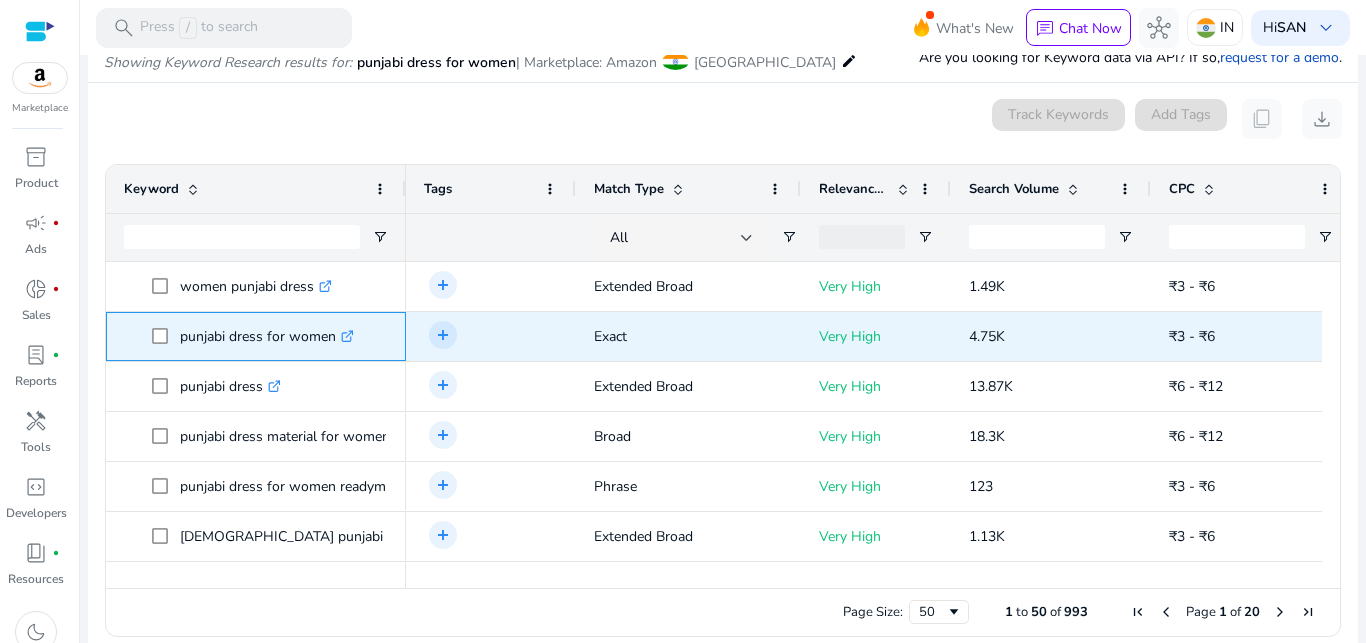 click on "punjabi dress for women  .st0{fill:#2c8af8}" at bounding box center [267, 336] 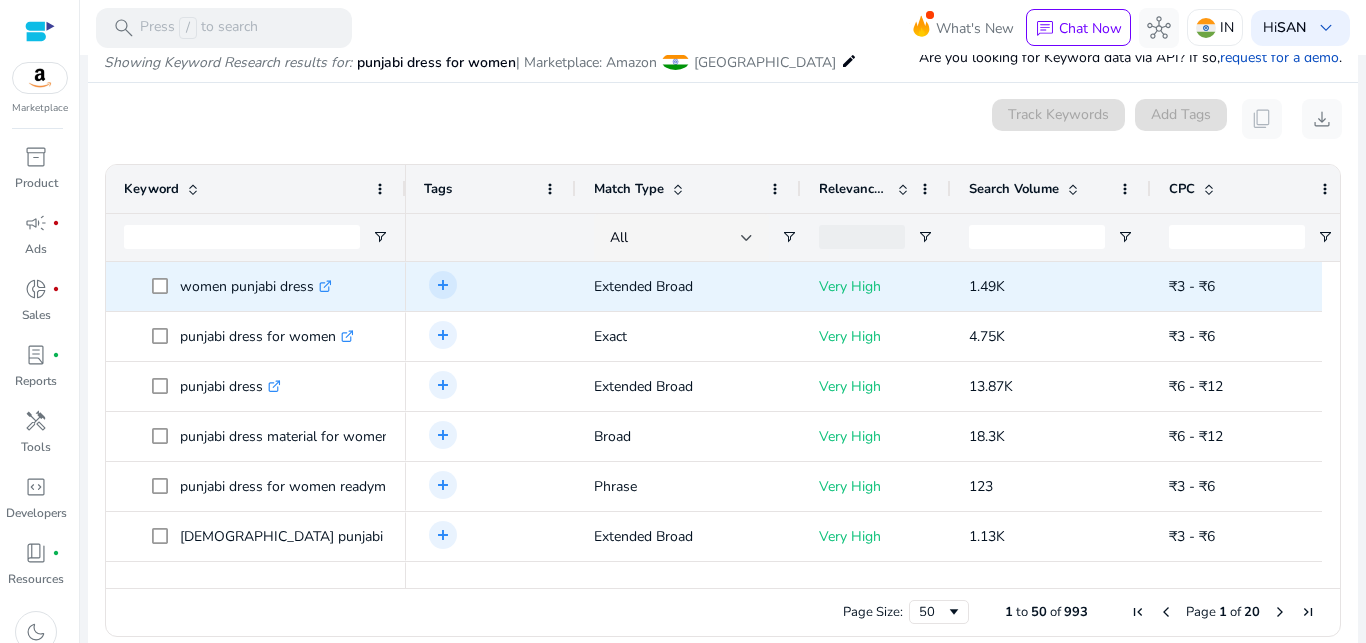 click on "women punjabi dress  .st0{fill:#2c8af8}" at bounding box center (256, 286) 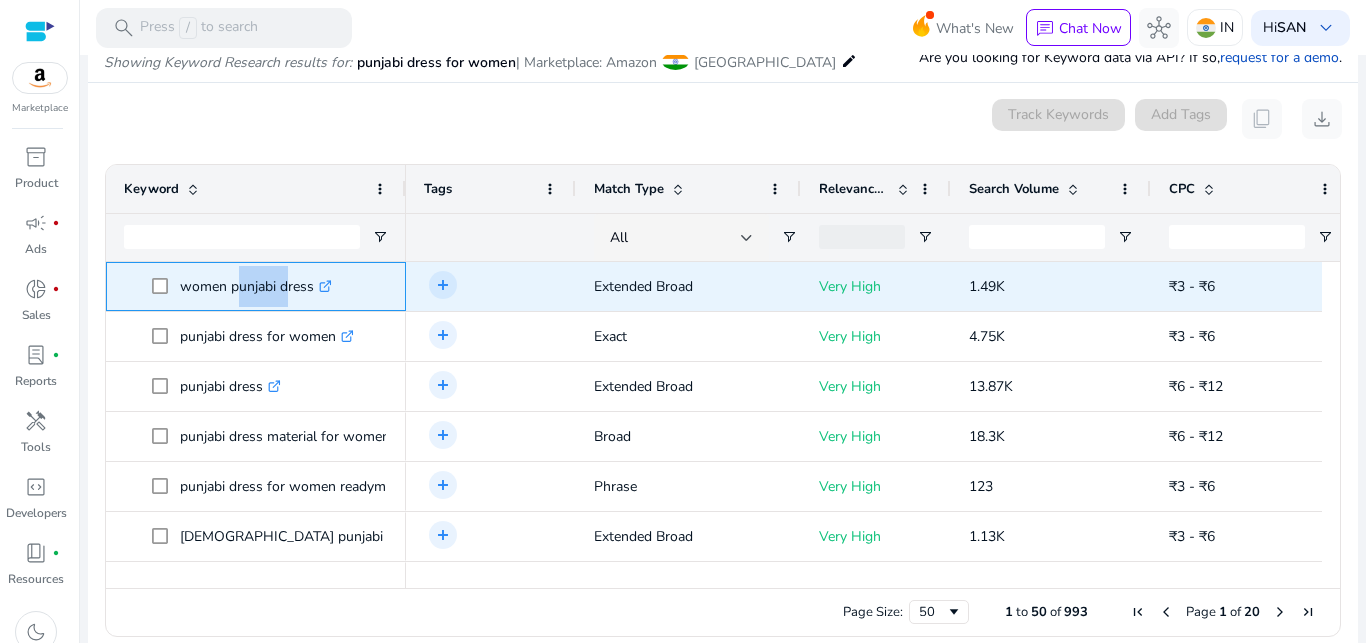 click on "women punjabi dress  .st0{fill:#2c8af8}" at bounding box center (256, 286) 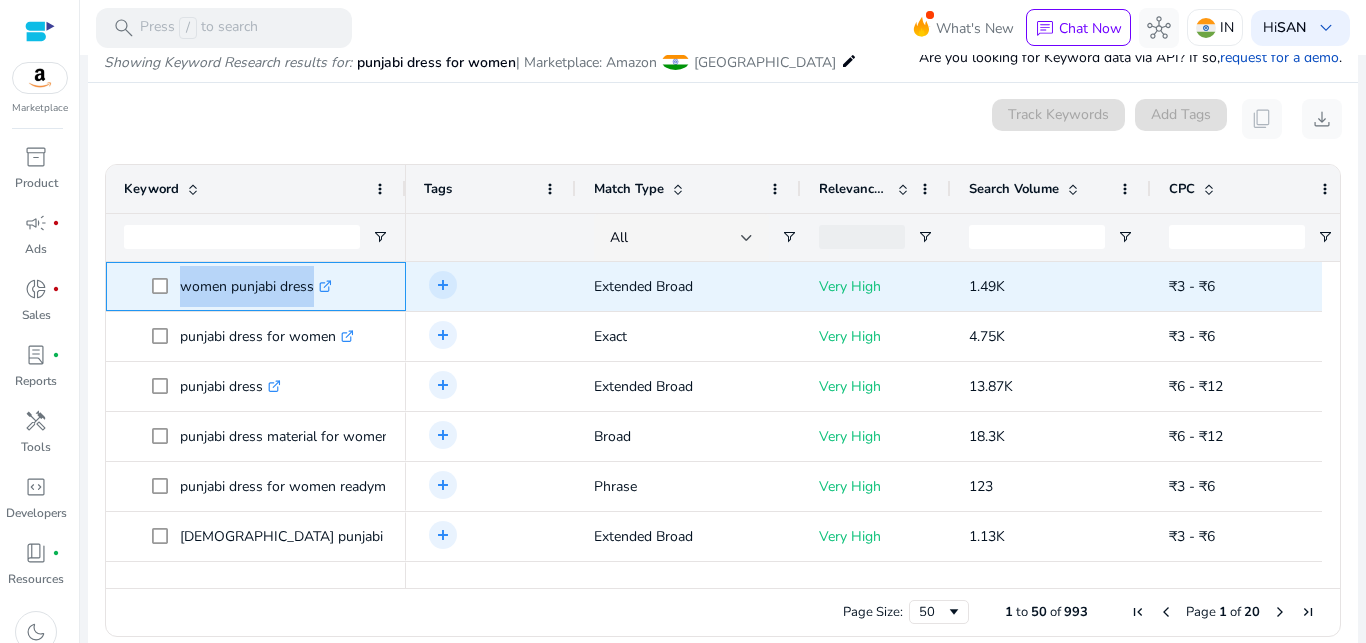 click on "women punjabi dress  .st0{fill:#2c8af8}" at bounding box center (256, 286) 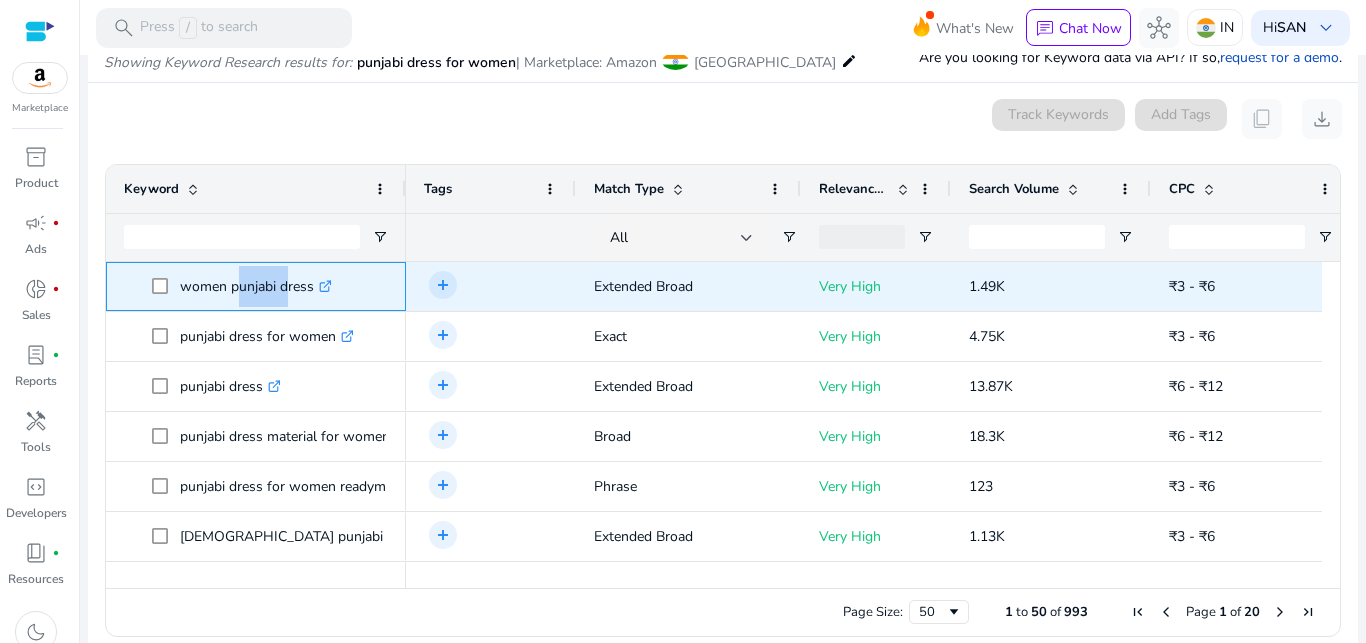 click on "women punjabi dress  .st0{fill:#2c8af8}" at bounding box center (256, 286) 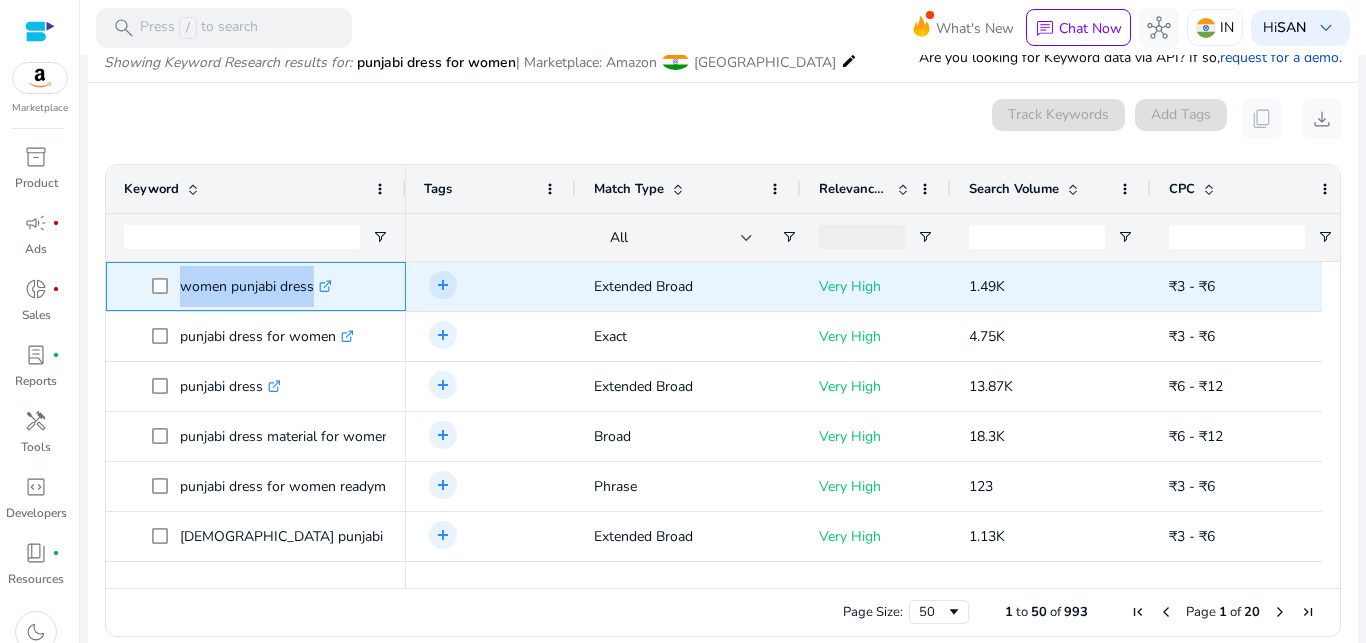 click on "women punjabi dress  .st0{fill:#2c8af8}" at bounding box center [256, 286] 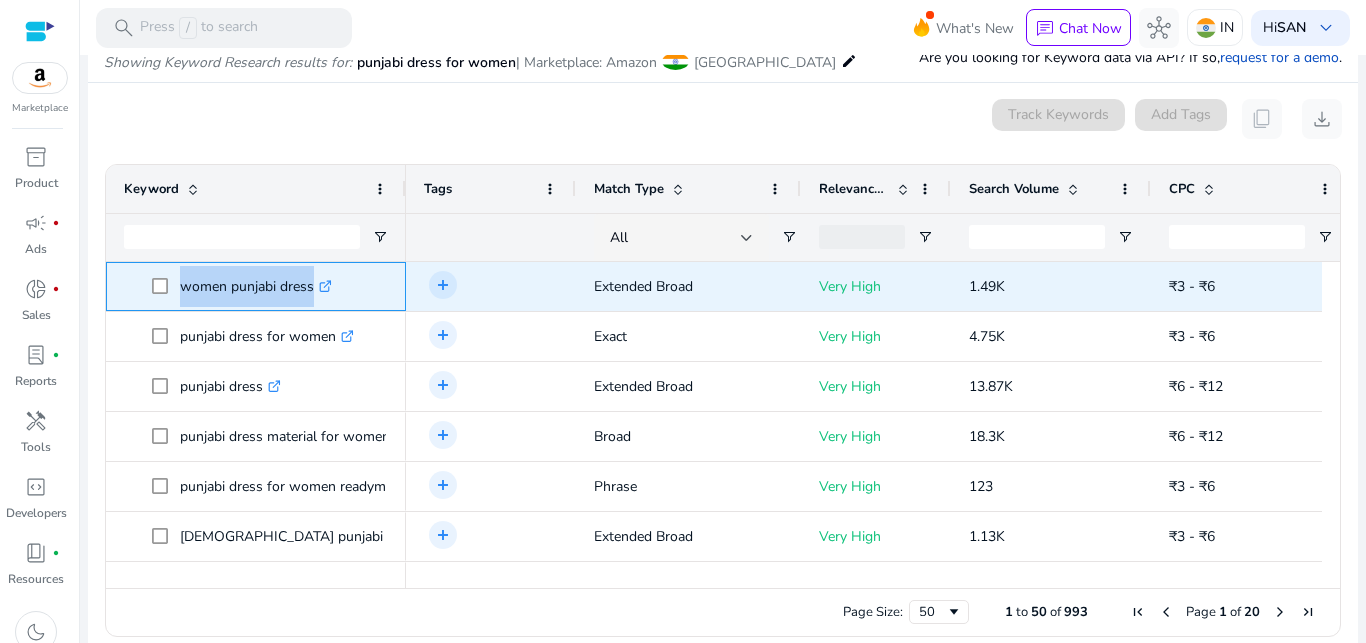 copy on "women punjabi dress" 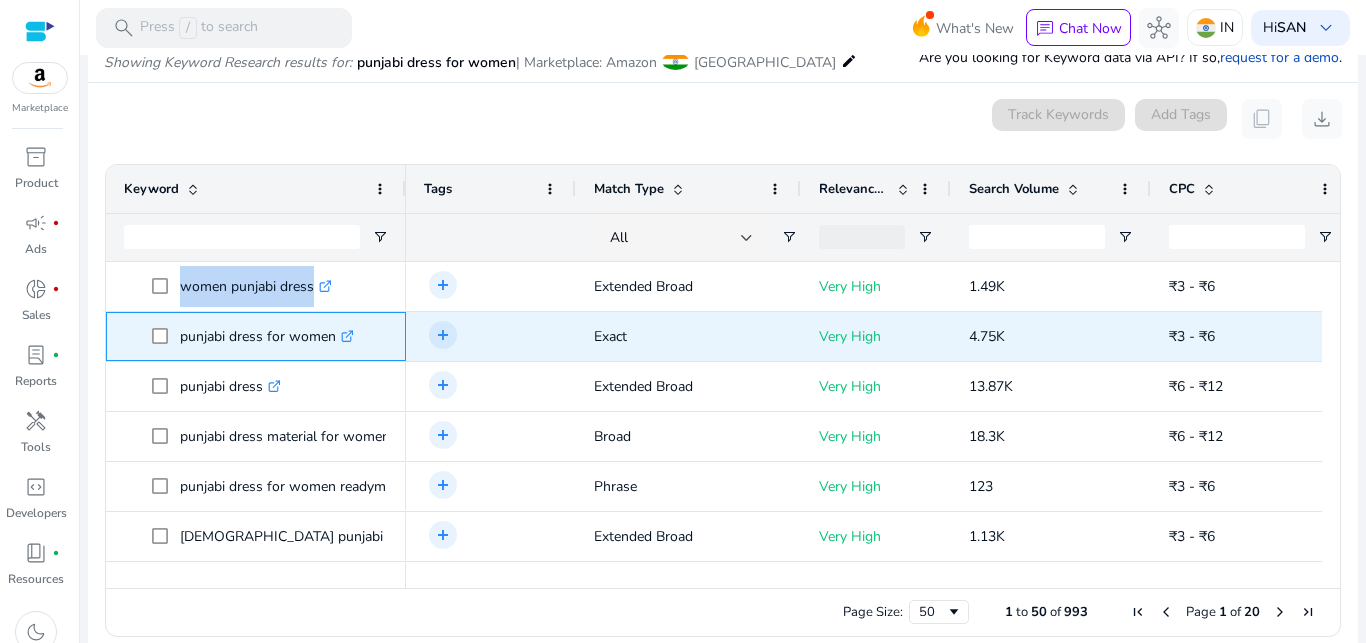 click on "punjabi dress for women  .st0{fill:#2c8af8}" at bounding box center (267, 336) 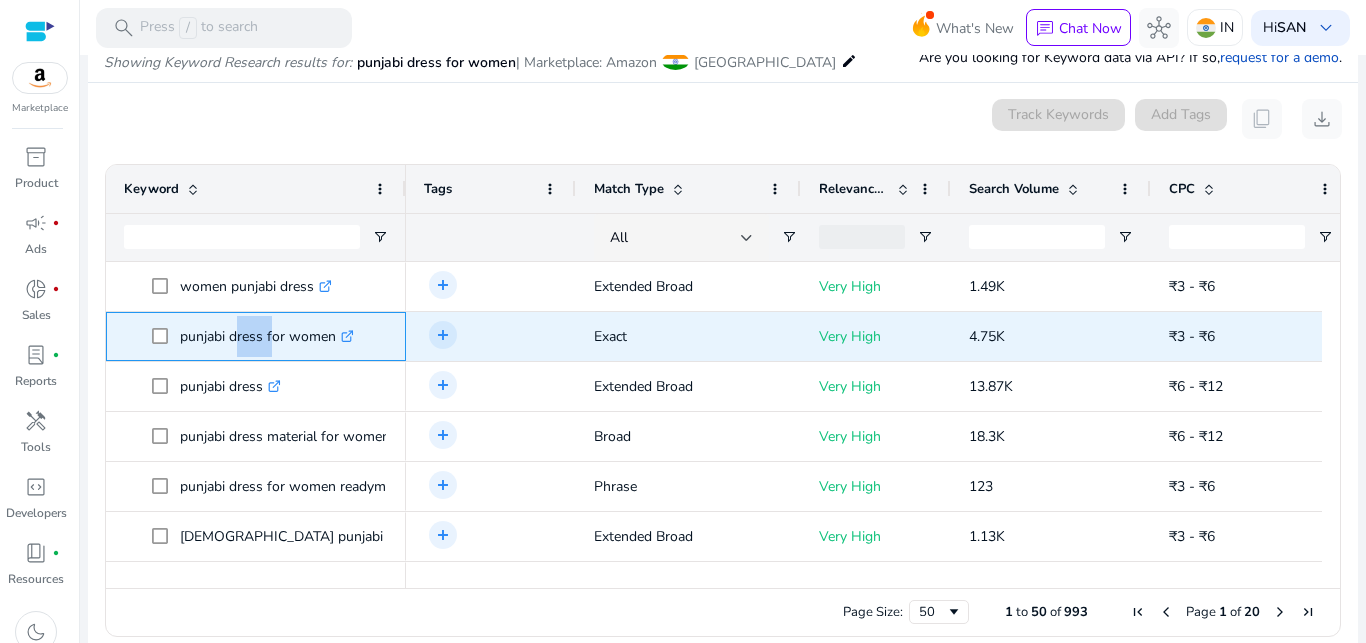 click on "punjabi dress for women  .st0{fill:#2c8af8}" at bounding box center [267, 336] 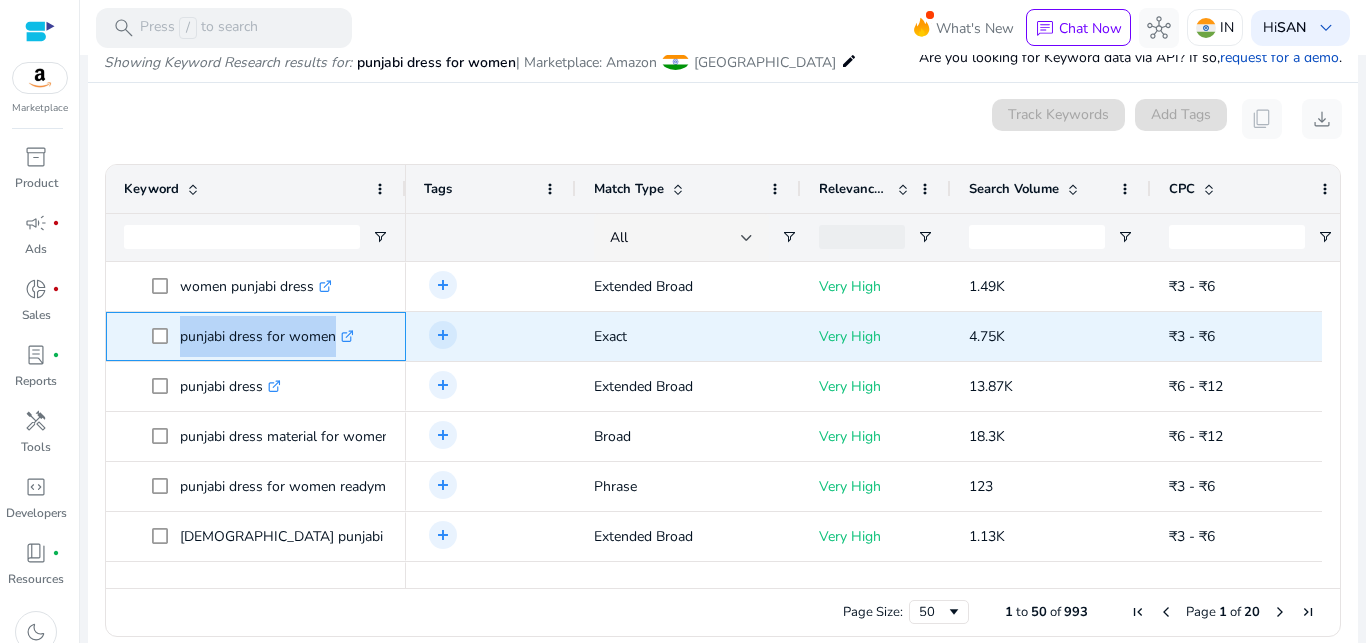 click on "punjabi dress for women  .st0{fill:#2c8af8}" at bounding box center (267, 336) 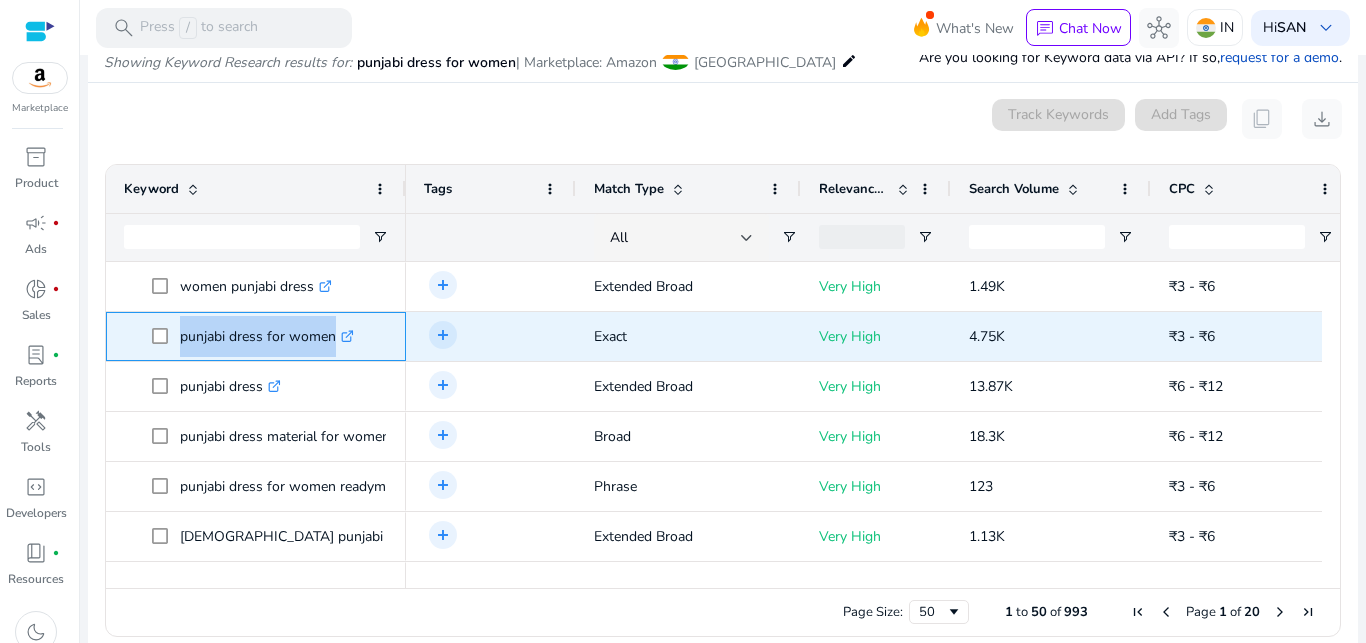 copy on "punjabi dress for women" 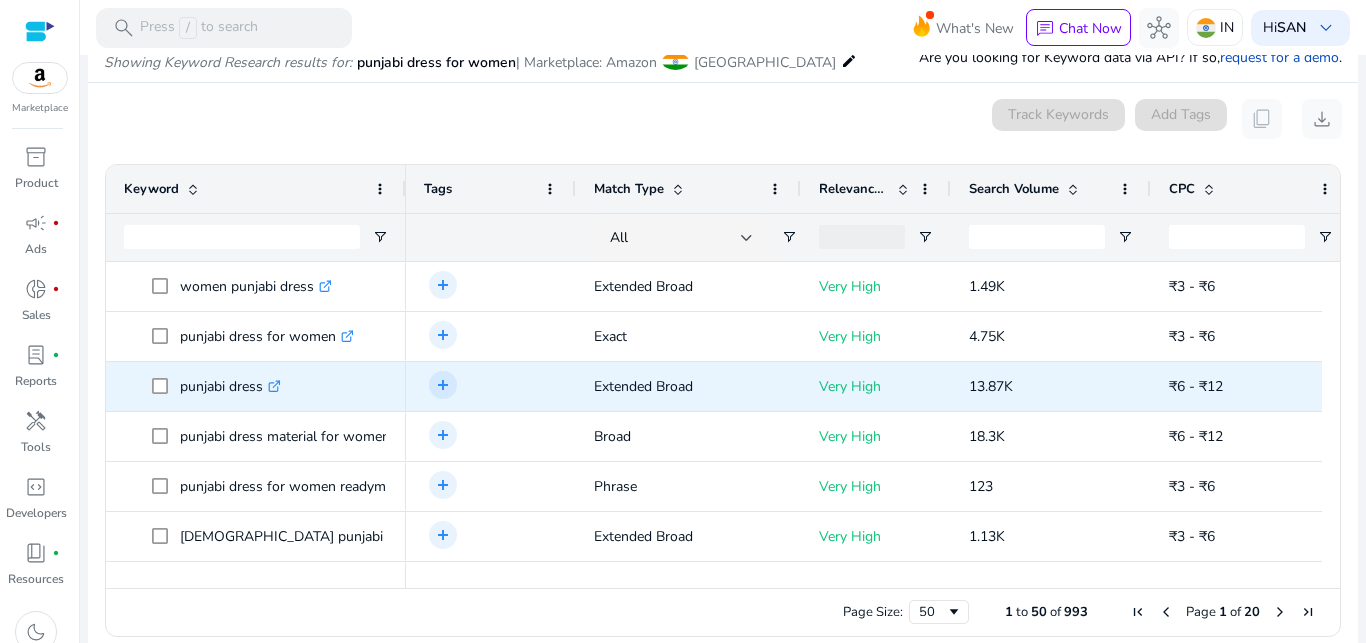 click on "punjabi dress  .st0{fill:#2c8af8}" at bounding box center [230, 386] 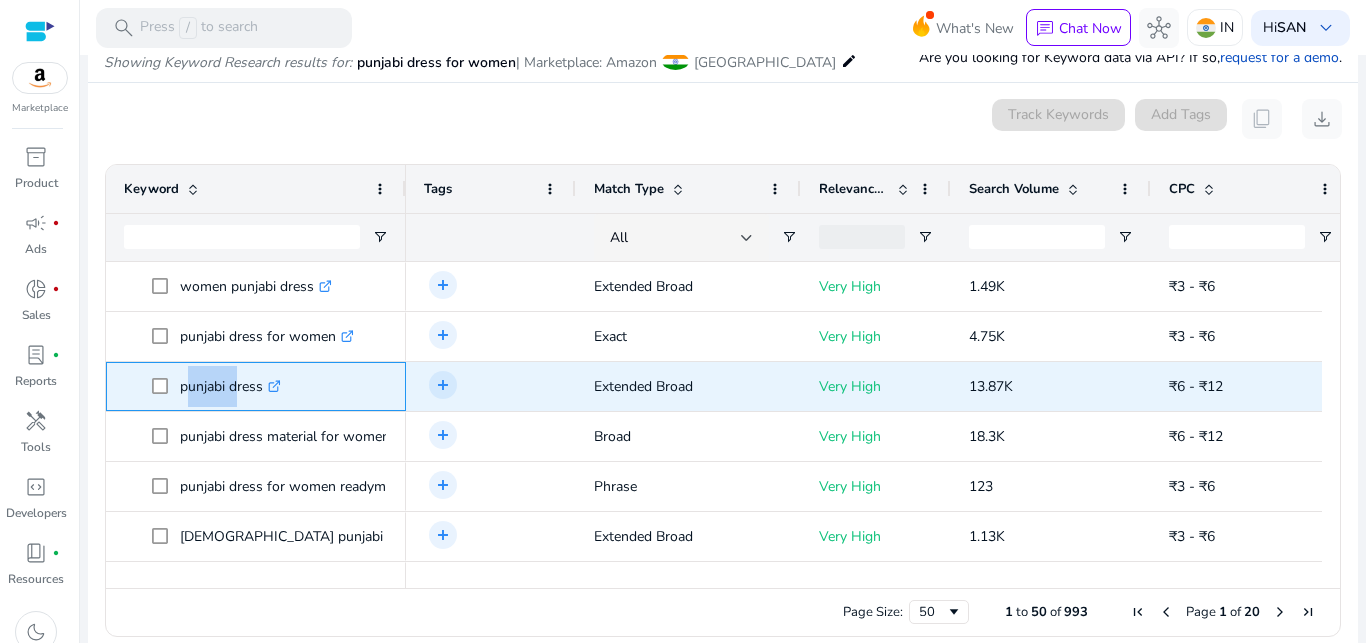 click on "punjabi dress  .st0{fill:#2c8af8}" at bounding box center [230, 386] 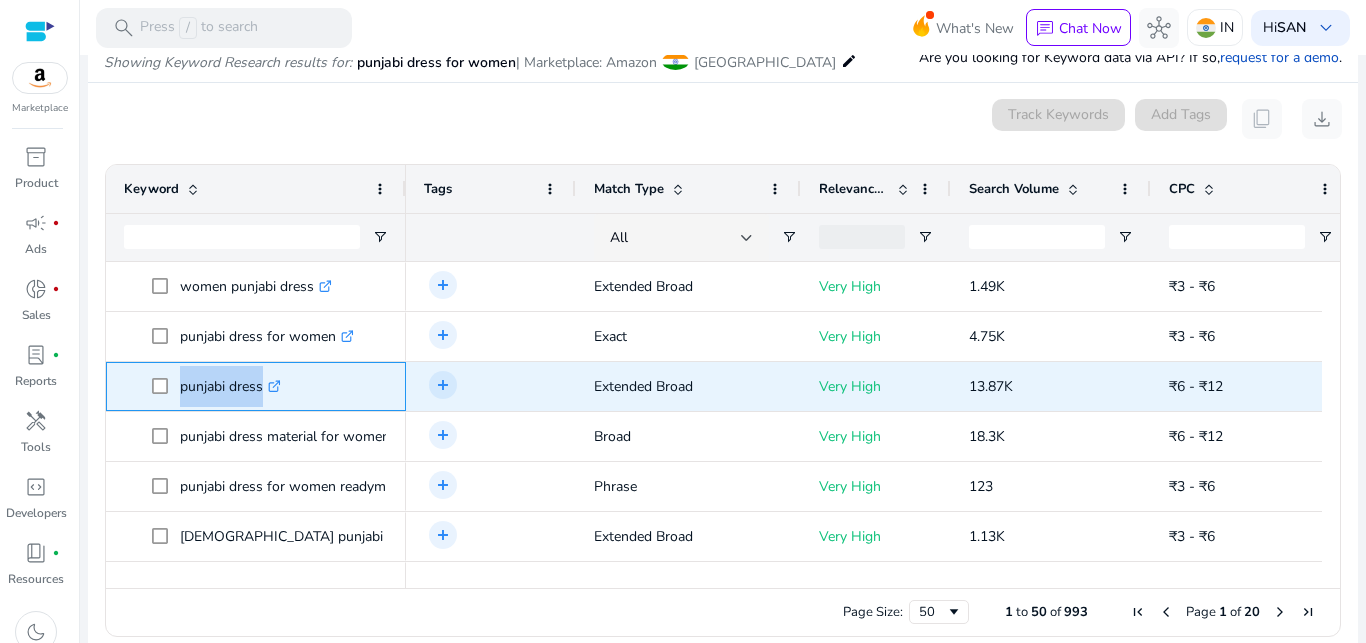 click on "punjabi dress  .st0{fill:#2c8af8}" at bounding box center (230, 386) 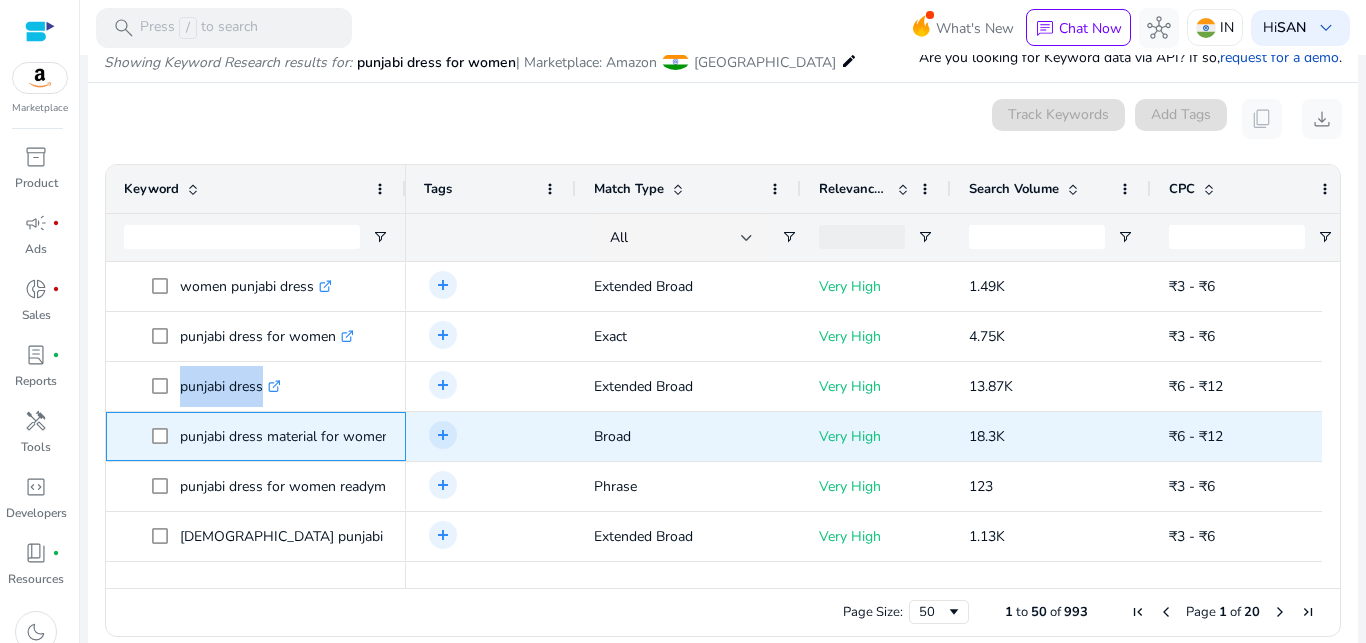 click on "punjabi dress material for women  .st0{fill:#2c8af8}" at bounding box center [294, 436] 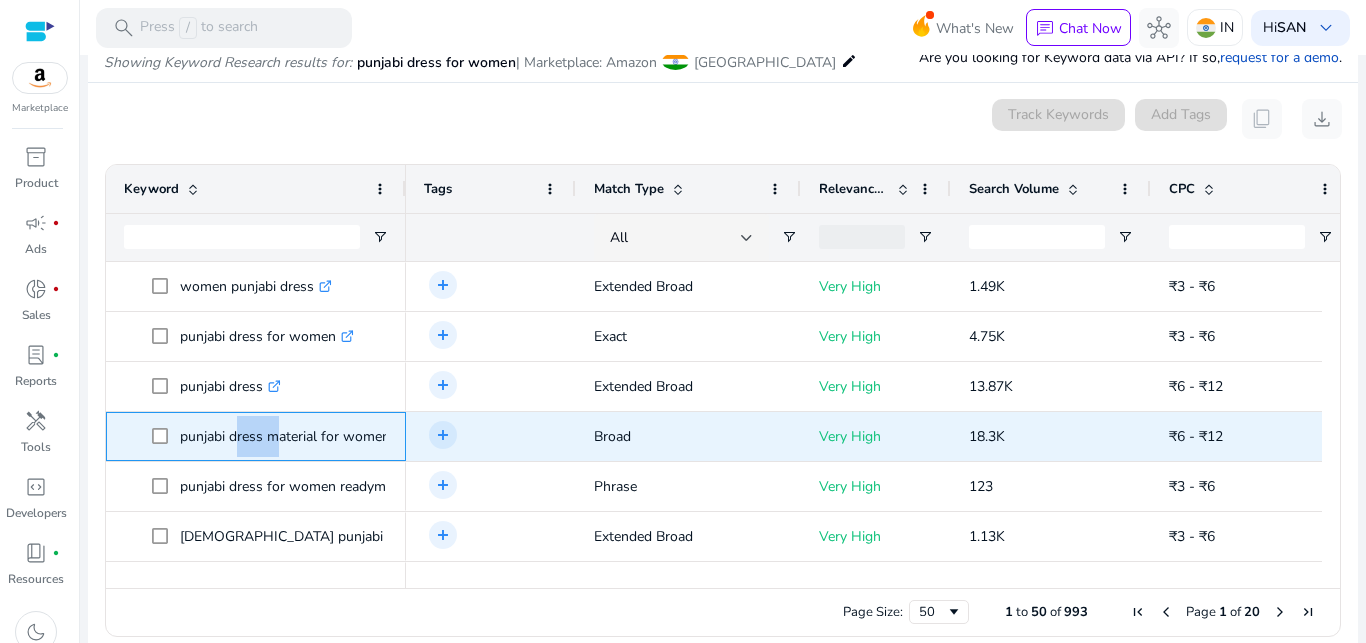 click on "punjabi dress material for women  .st0{fill:#2c8af8}" at bounding box center (294, 436) 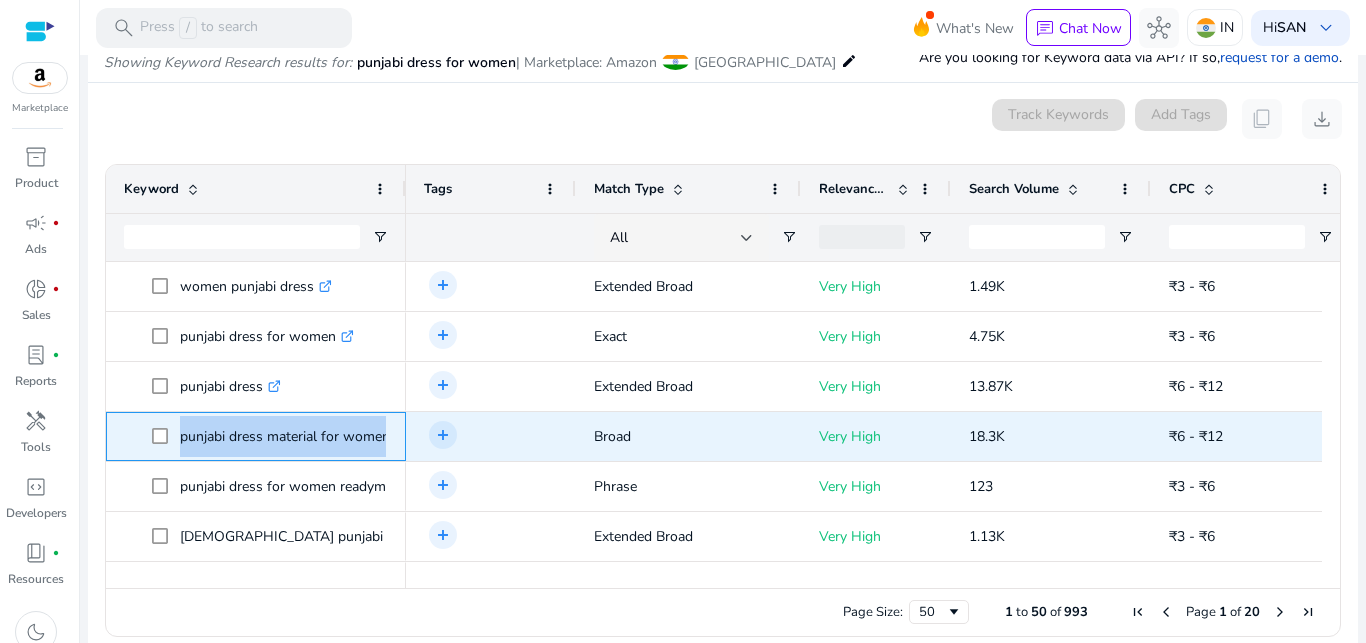 click on "punjabi dress material for women  .st0{fill:#2c8af8}" at bounding box center (294, 436) 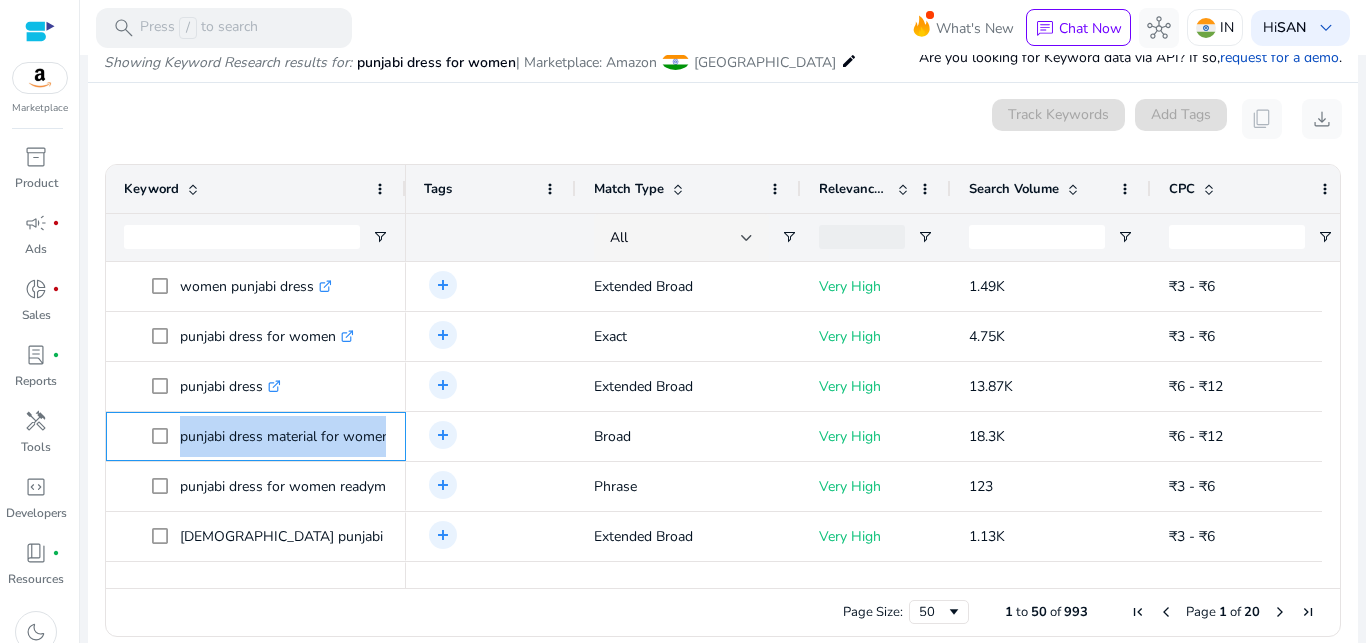 scroll, scrollTop: 77, scrollLeft: 0, axis: vertical 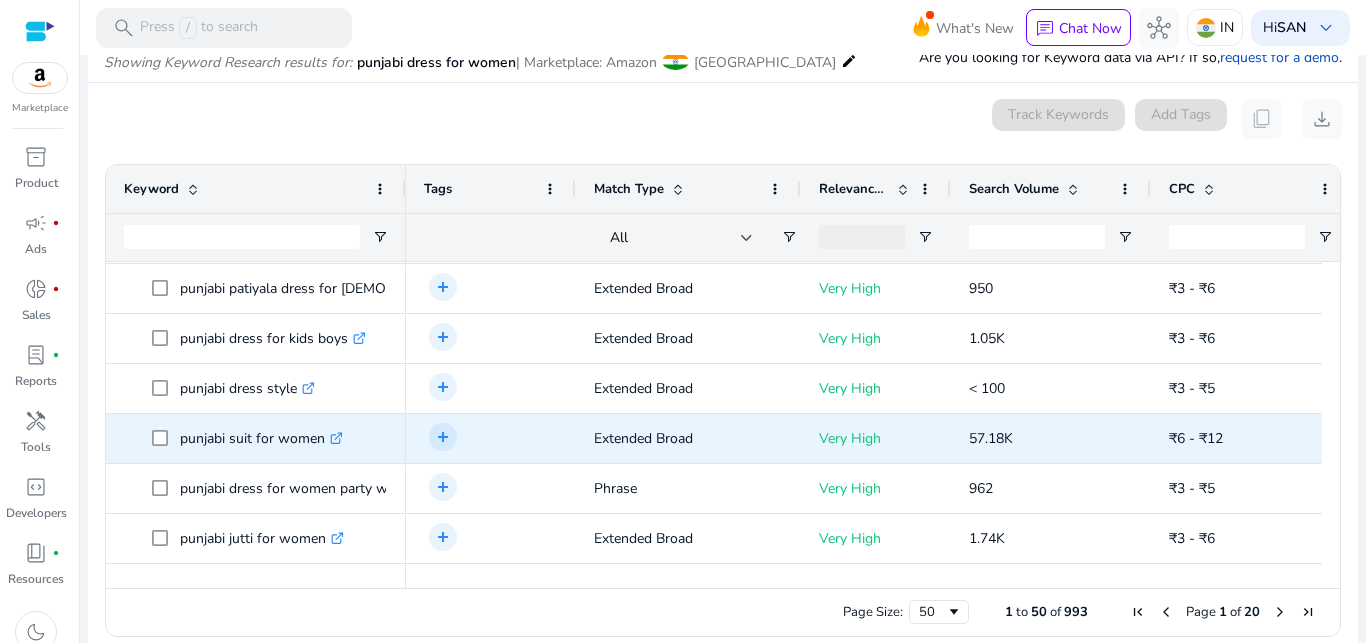 click on "punjabi suit for women  .st0{fill:#2c8af8}" at bounding box center [261, 438] 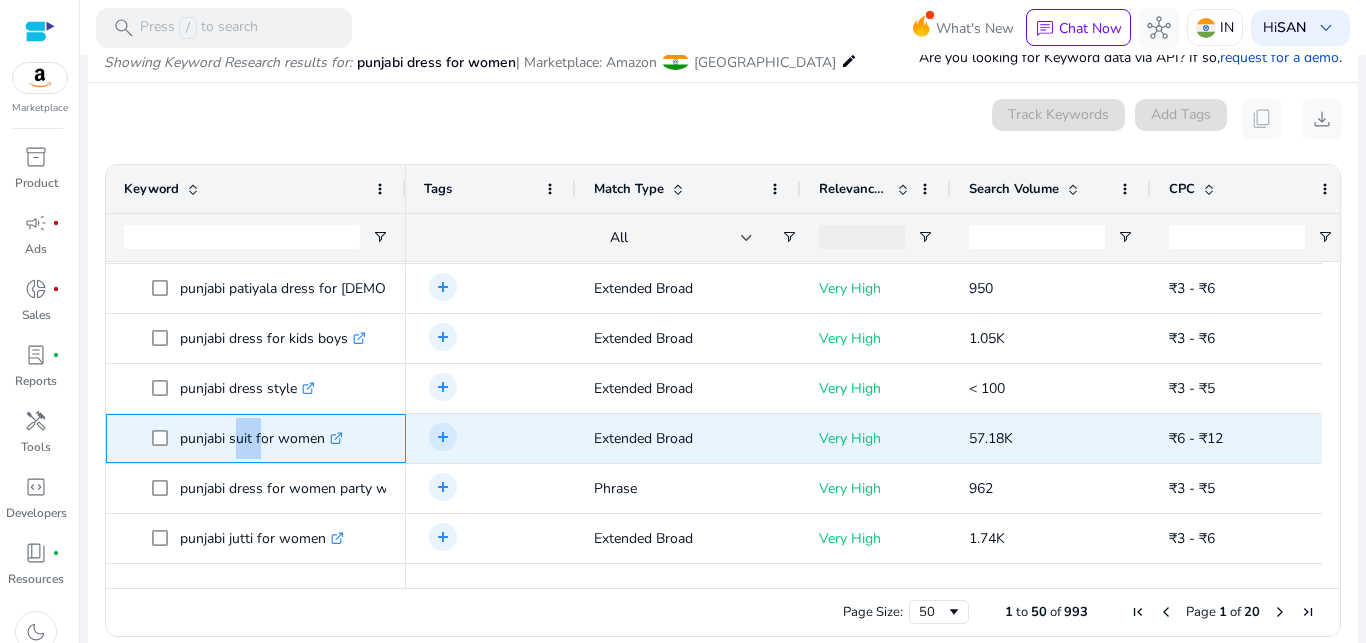 click on "punjabi suit for women  .st0{fill:#2c8af8}" at bounding box center [261, 438] 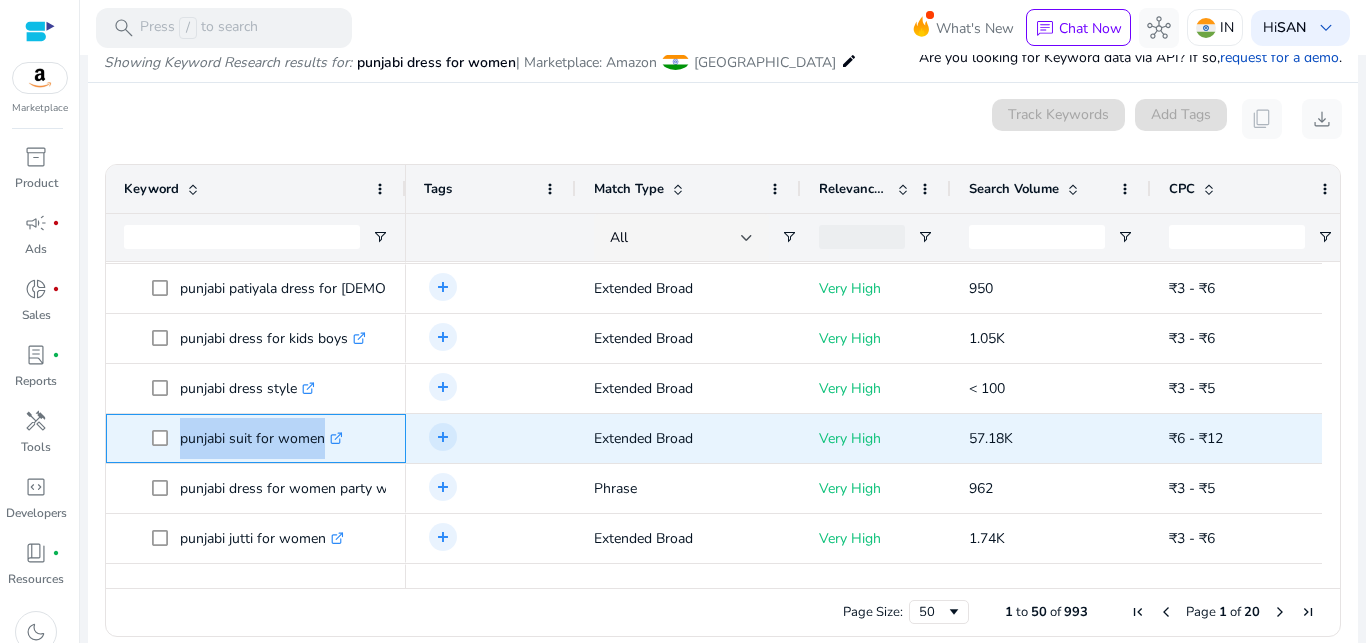 click on "punjabi suit for women  .st0{fill:#2c8af8}" at bounding box center (261, 438) 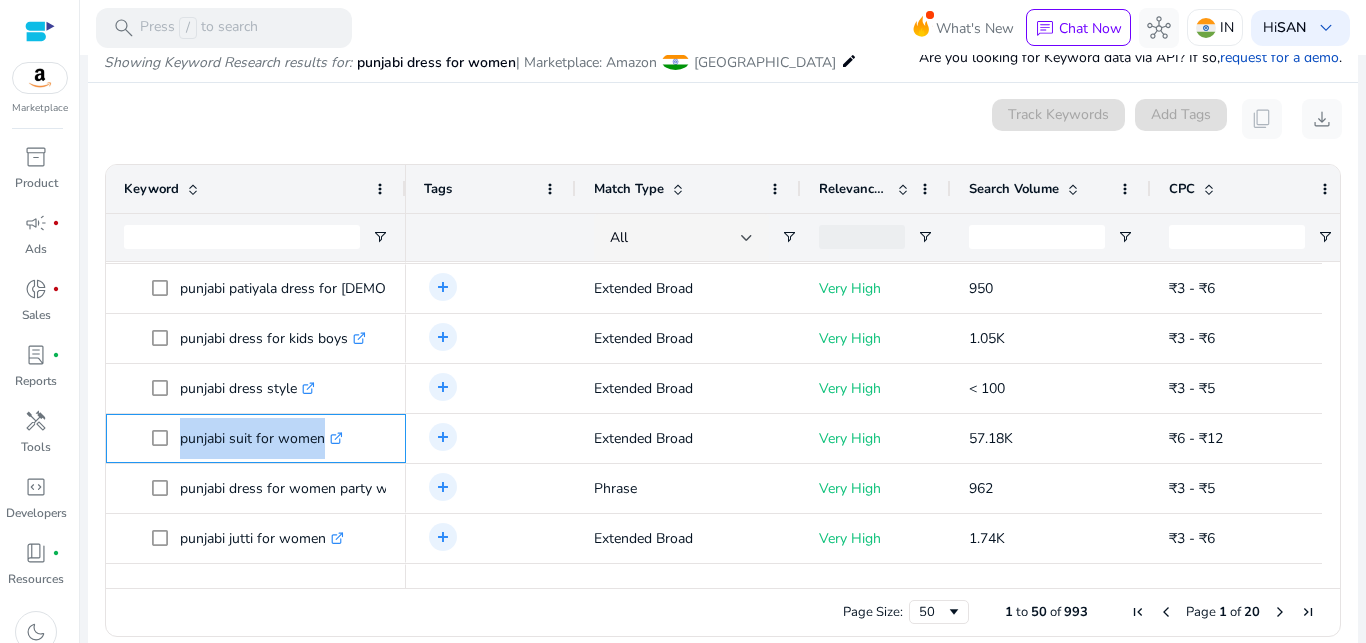 scroll, scrollTop: 756, scrollLeft: 0, axis: vertical 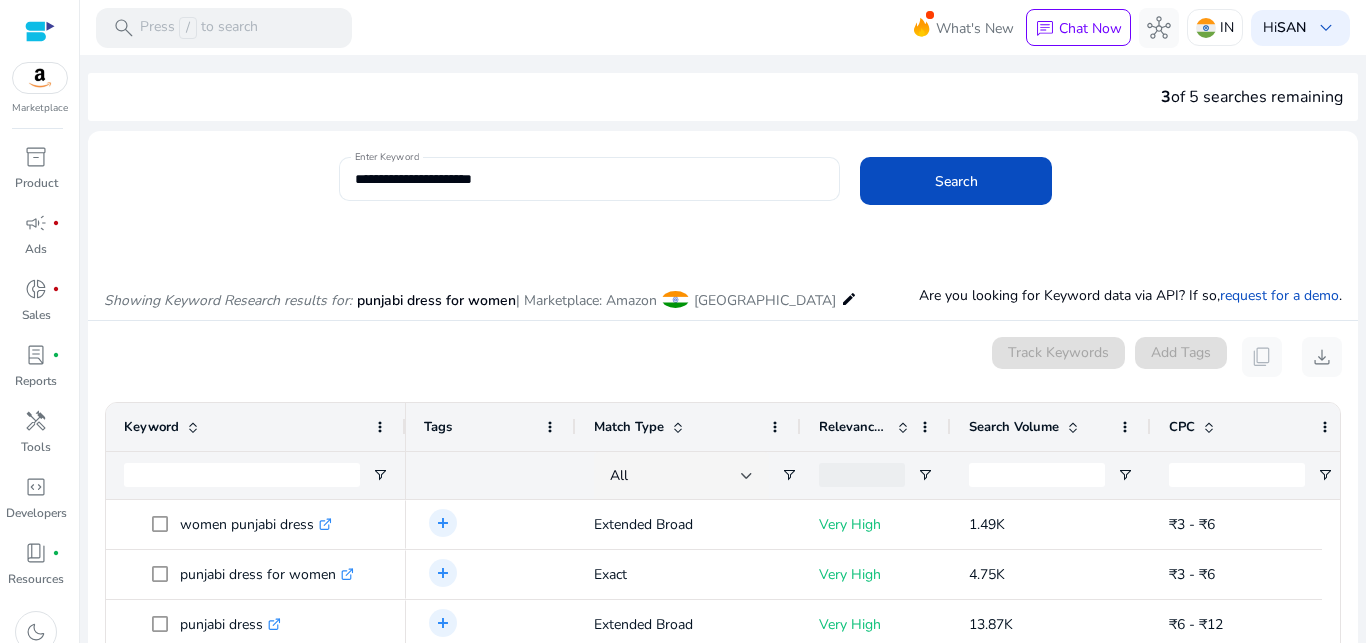 click on "**********" at bounding box center [590, 179] 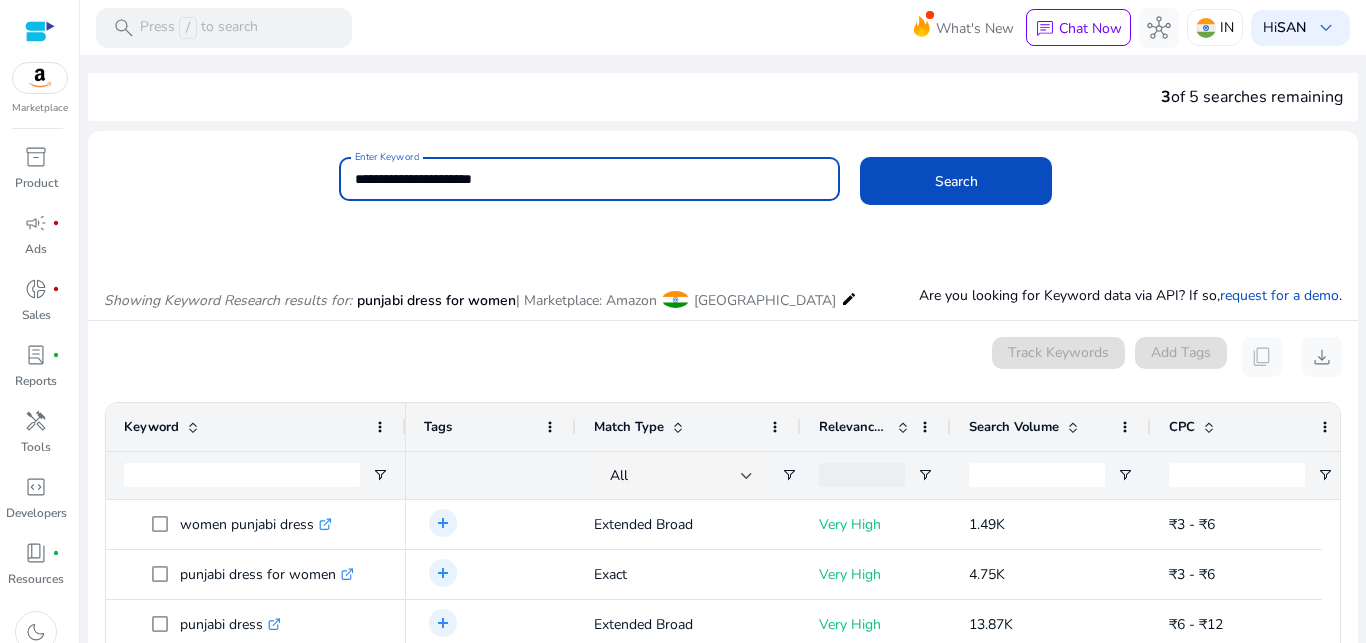 paste 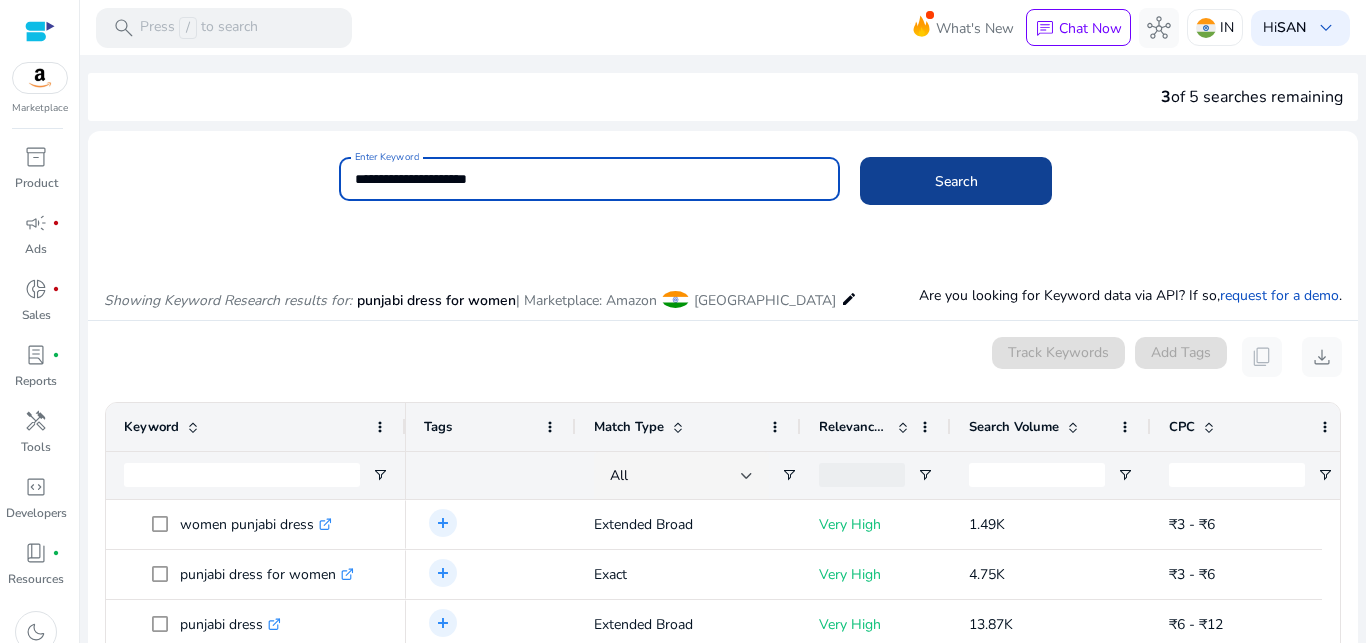 type on "**********" 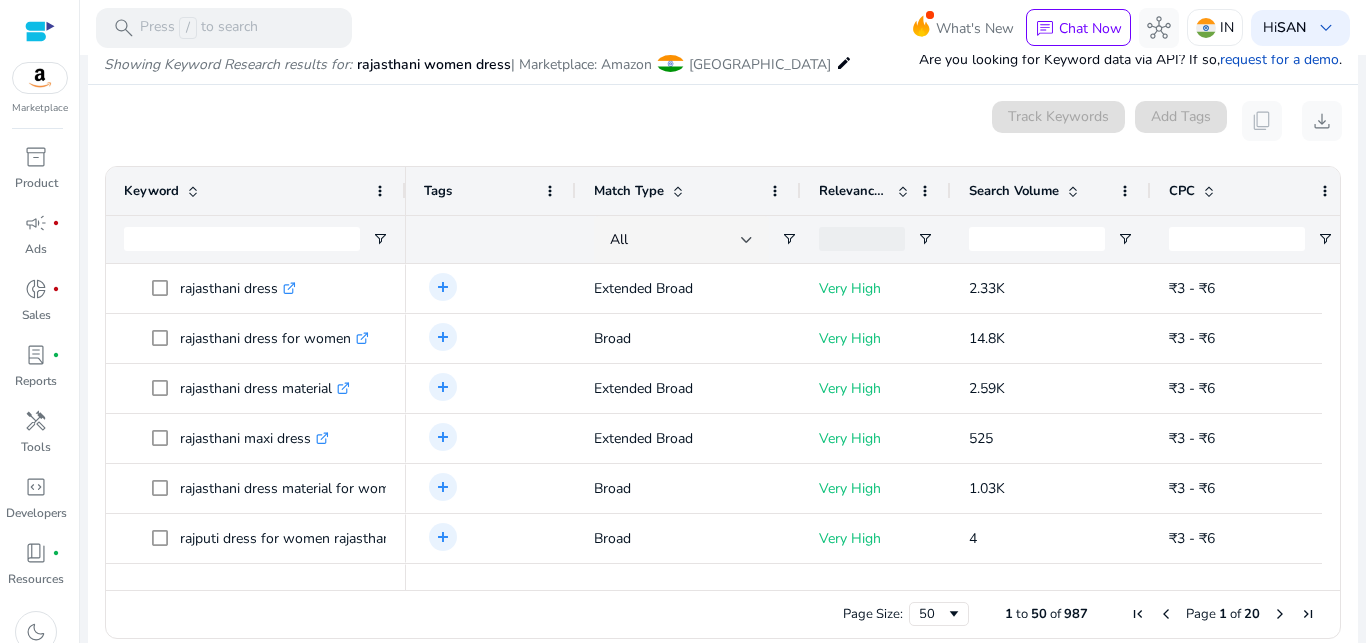 scroll, scrollTop: 238, scrollLeft: 0, axis: vertical 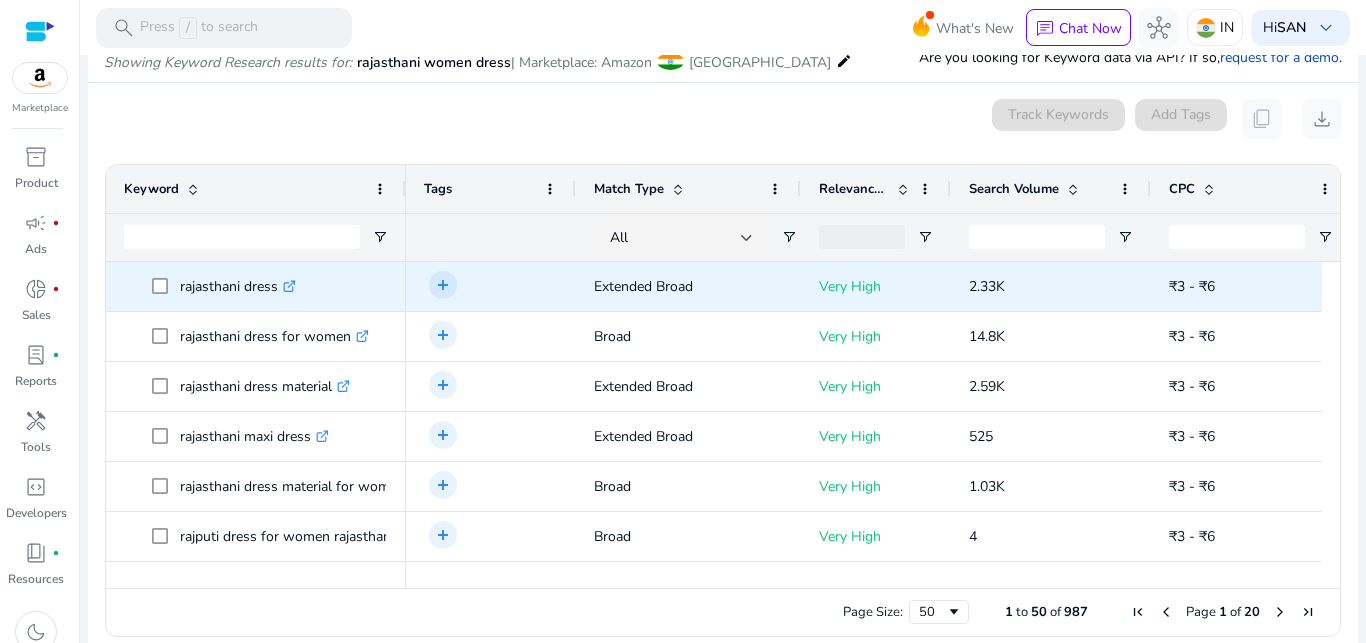 click on "rajasthani dress  .st0{fill:#2c8af8}" at bounding box center (238, 286) 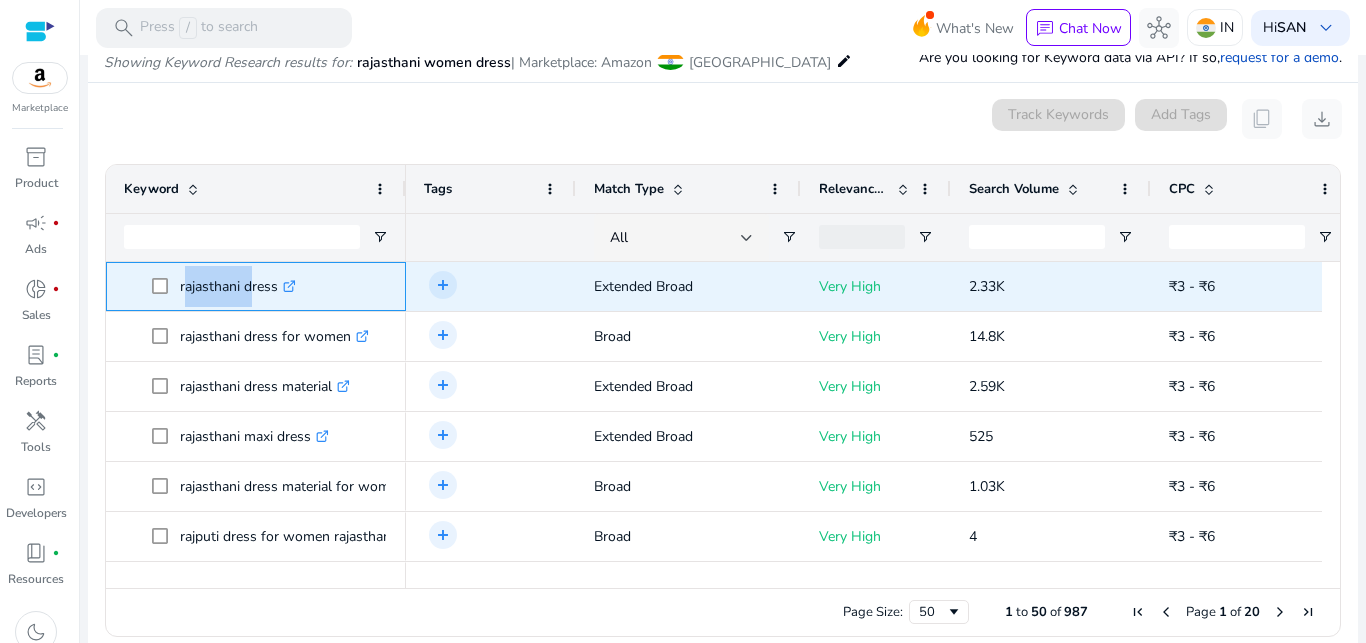 click on "rajasthani dress  .st0{fill:#2c8af8}" at bounding box center (238, 286) 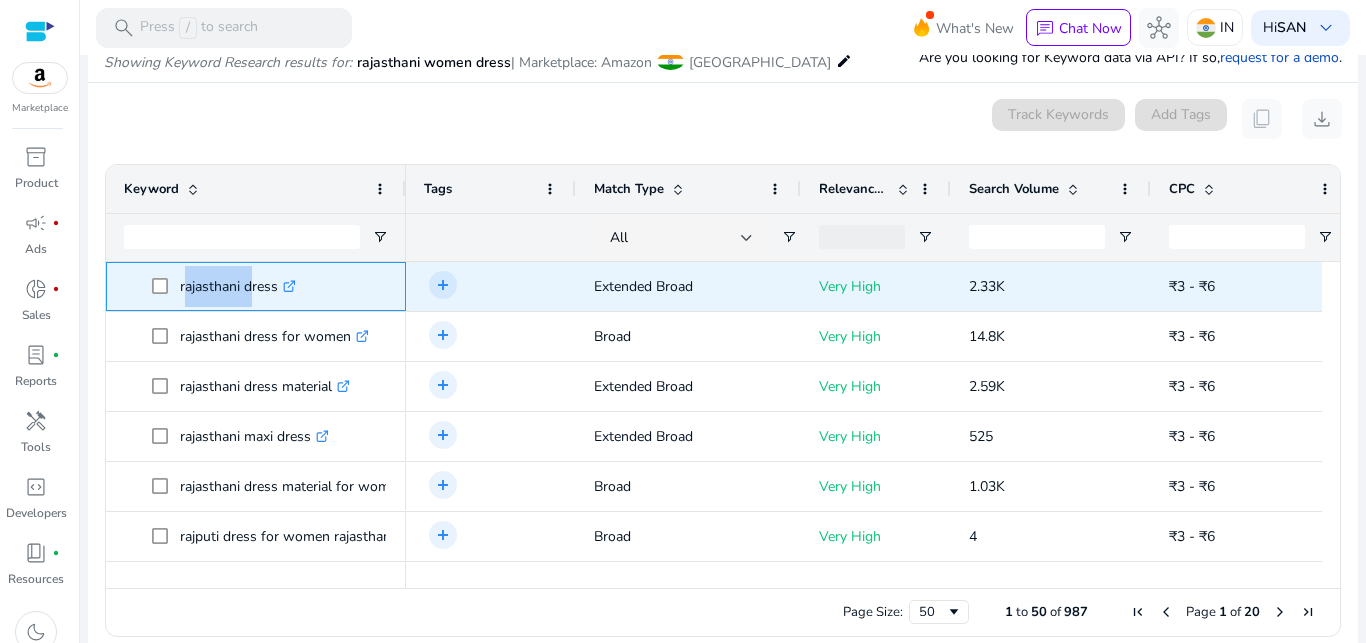 click on "rajasthani dress  .st0{fill:#2c8af8}" at bounding box center (238, 286) 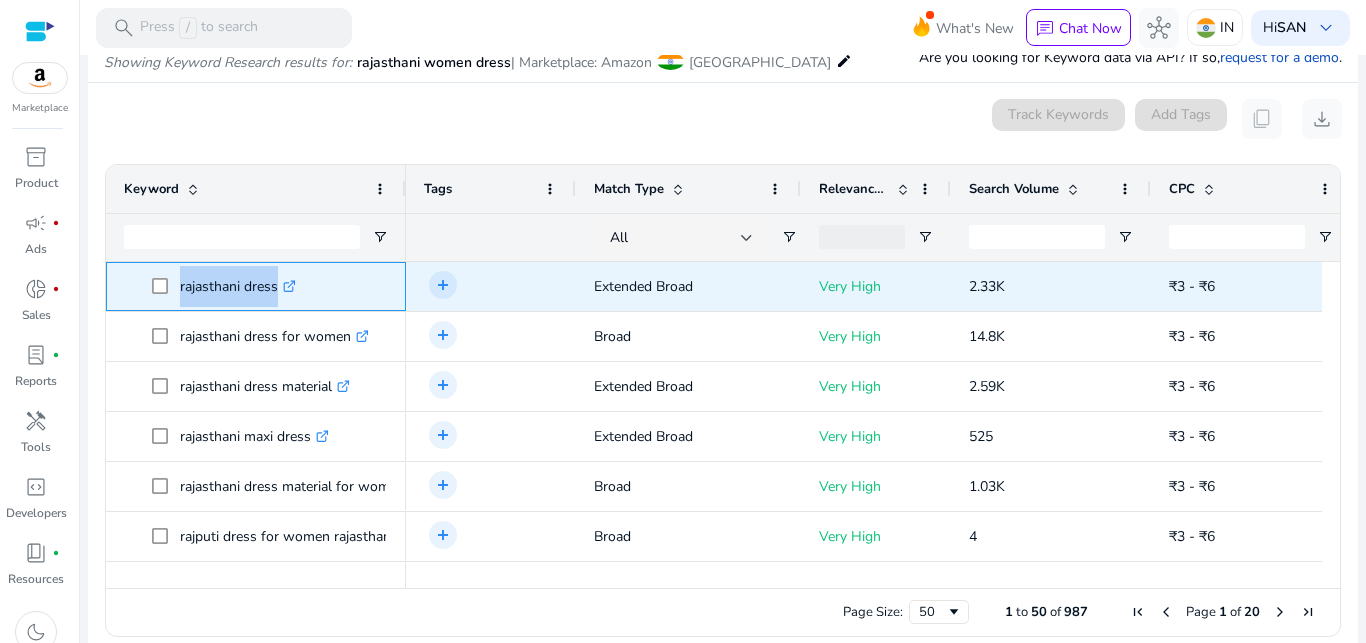 copy on "rajasthani dress" 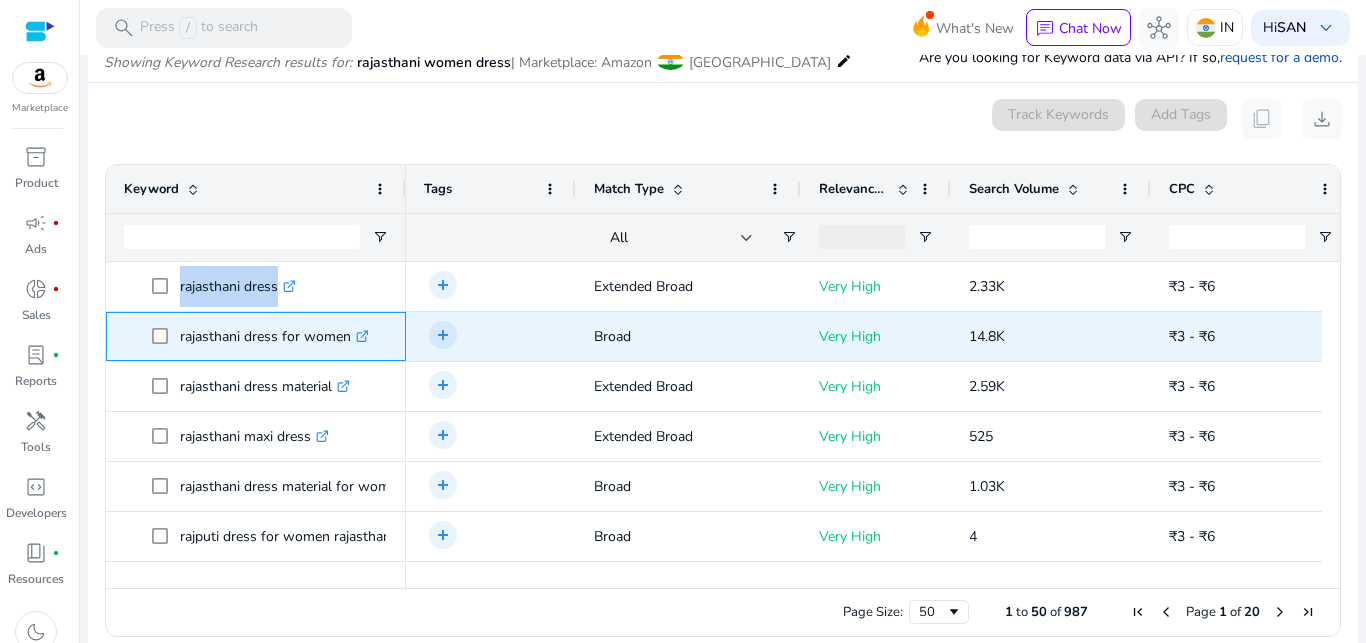 click on "rajasthani dress for women  .st0{fill:#2c8af8}" at bounding box center (274, 336) 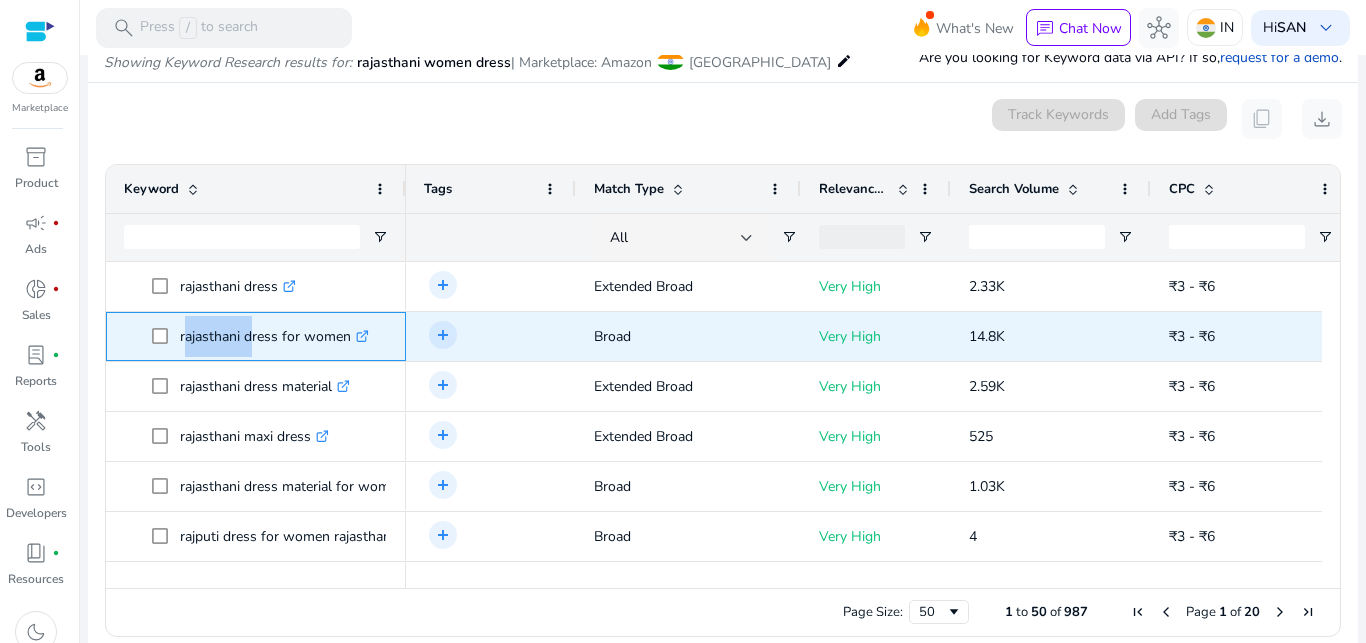 click on "rajasthani dress for women  .st0{fill:#2c8af8}" at bounding box center [274, 336] 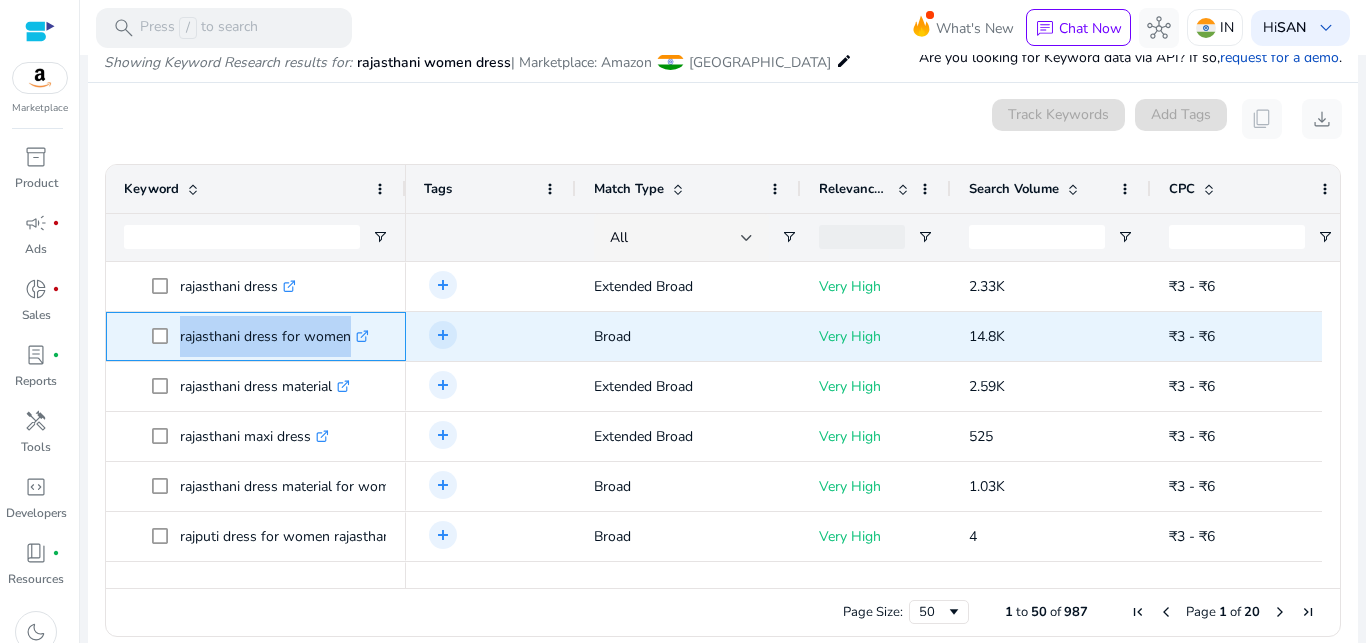 copy on "rajasthani dress for women" 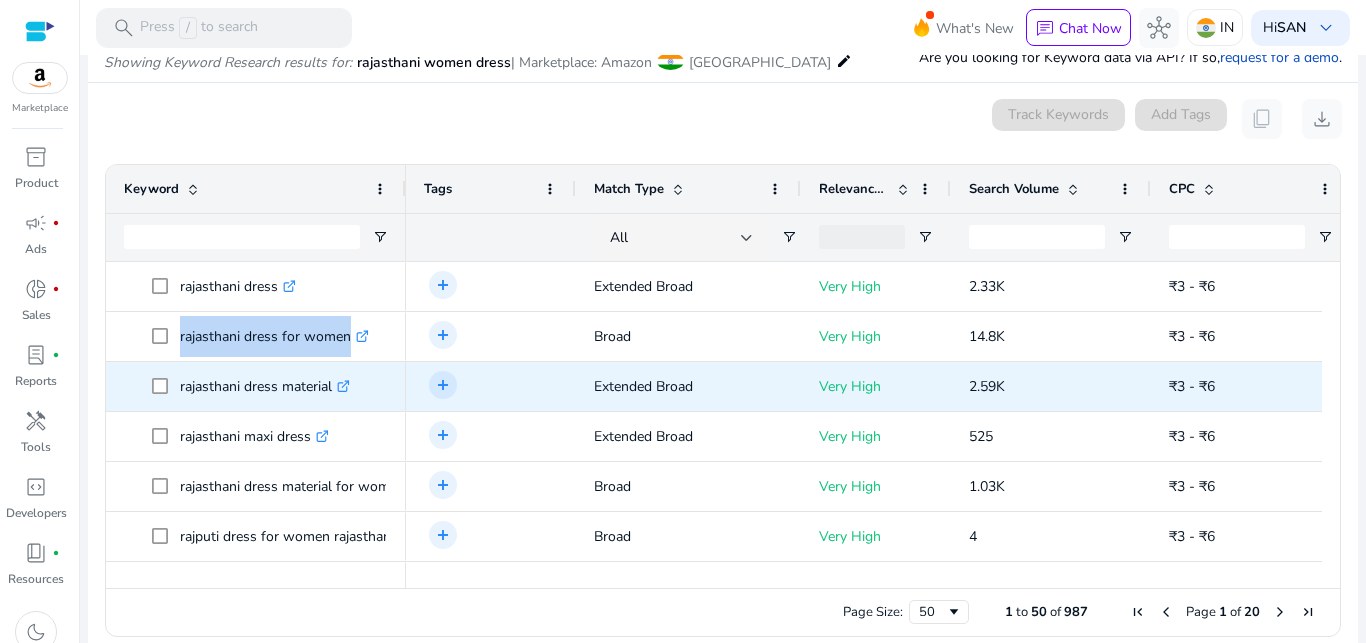 click on "rajasthani dress material  .st0{fill:#2c8af8}" at bounding box center [265, 386] 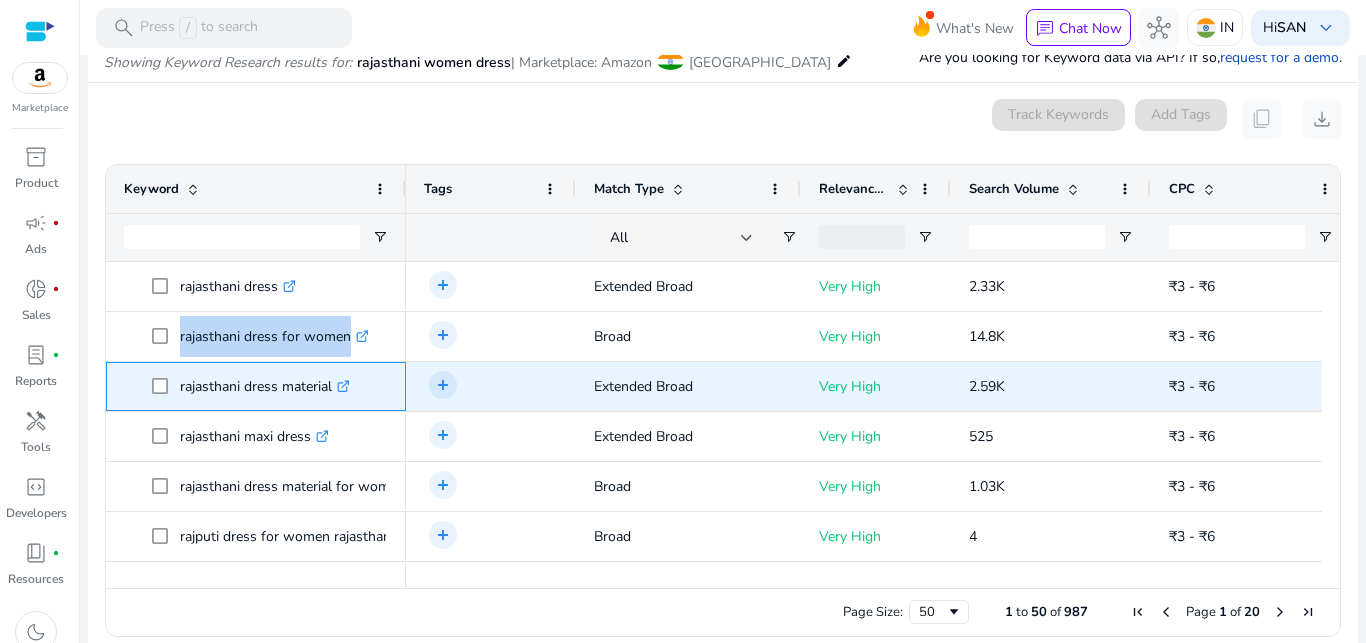 click on "rajasthani dress material  .st0{fill:#2c8af8}" at bounding box center (265, 386) 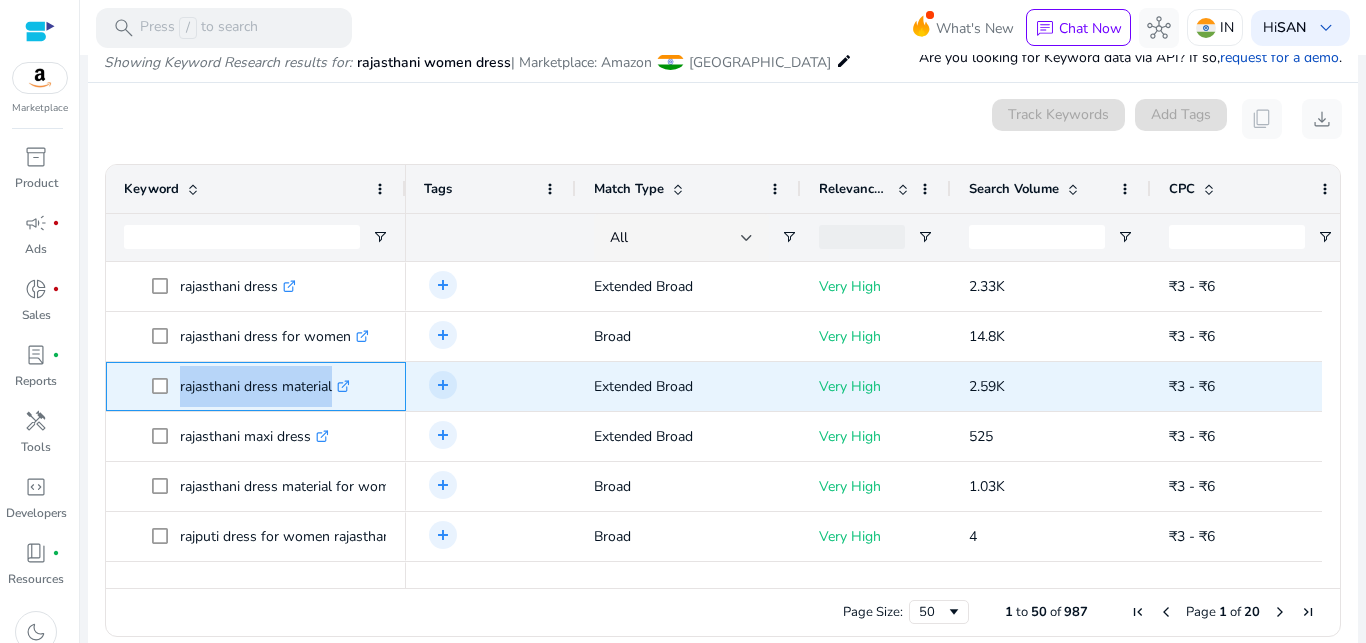click on "rajasthani dress material  .st0{fill:#2c8af8}" at bounding box center (265, 386) 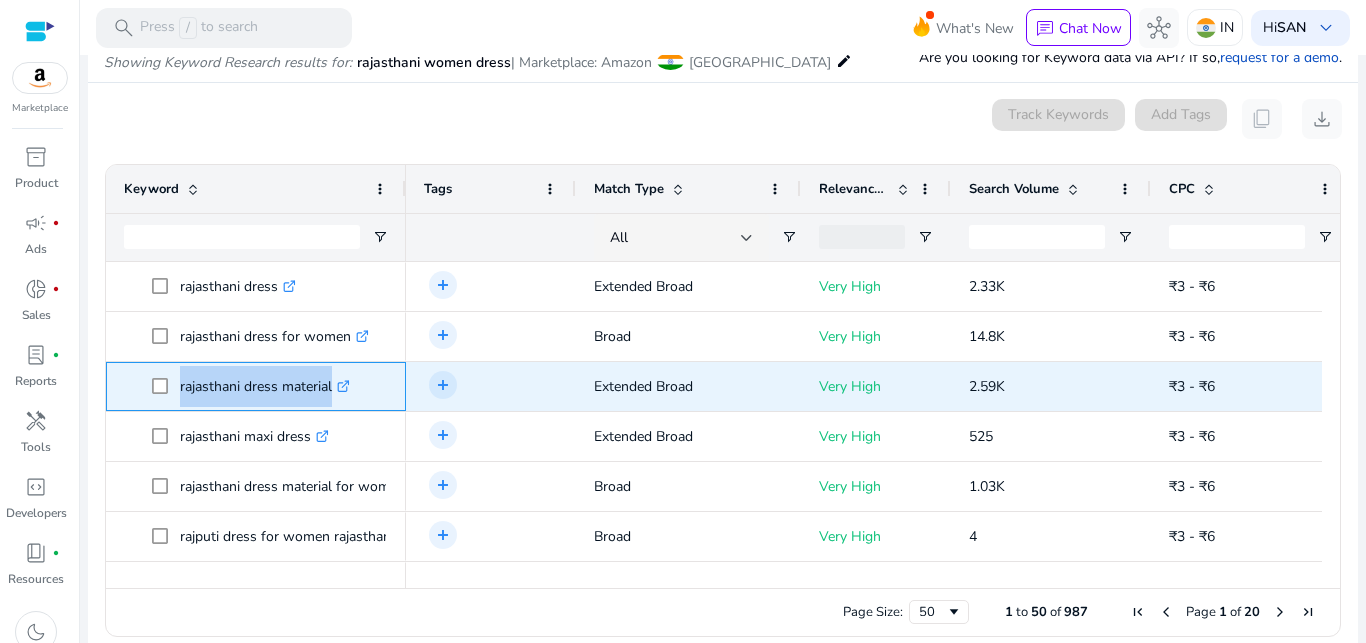copy on "rajasthani dress material" 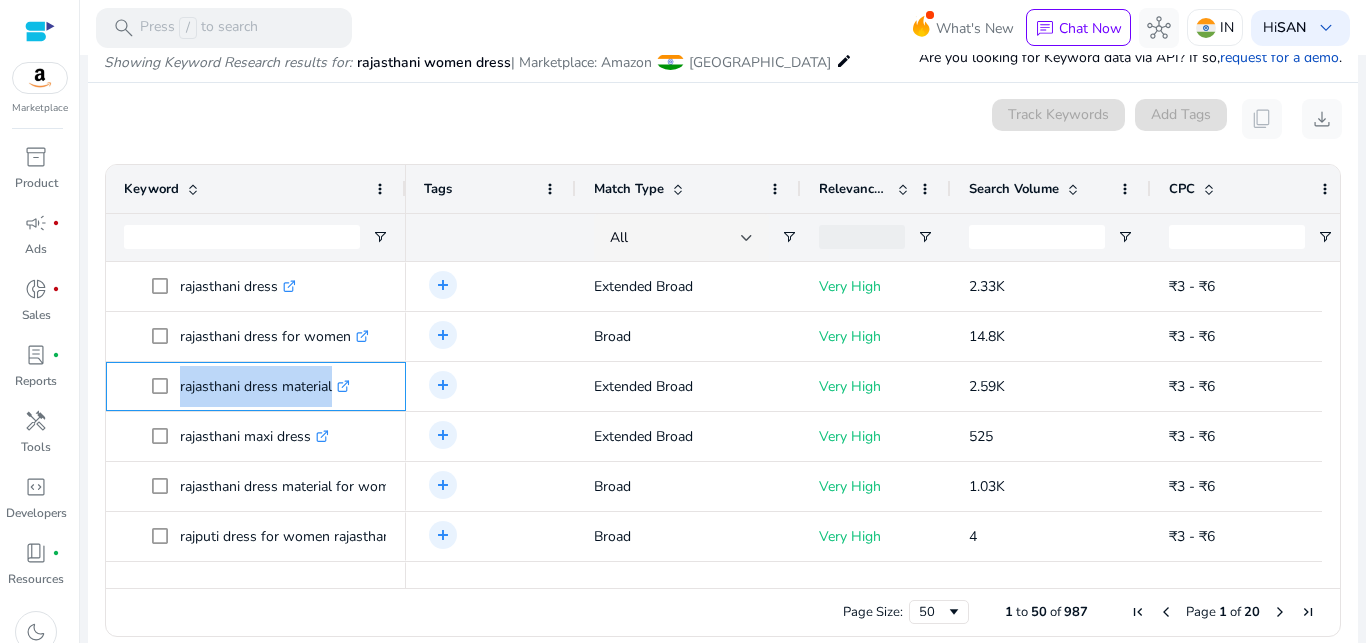scroll, scrollTop: 62, scrollLeft: 0, axis: vertical 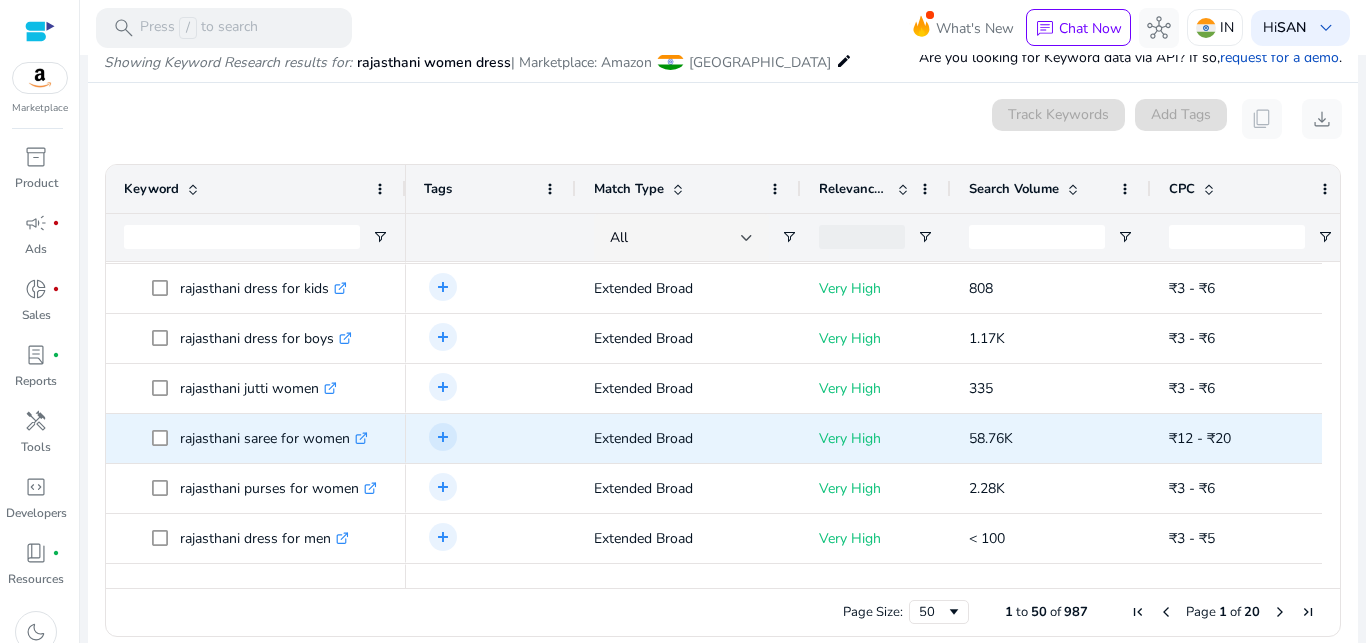 click on "rajasthani saree for women  .st0{fill:#2c8af8}" at bounding box center [274, 438] 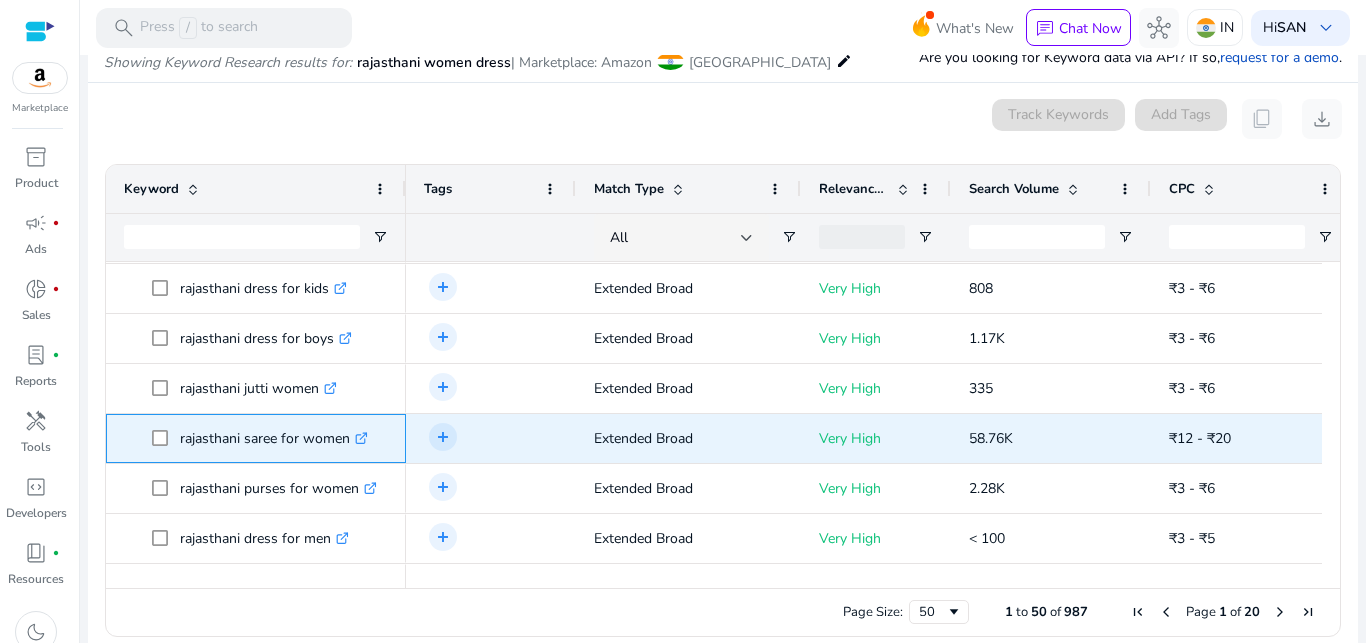 click on "rajasthani saree for women  .st0{fill:#2c8af8}" at bounding box center (274, 438) 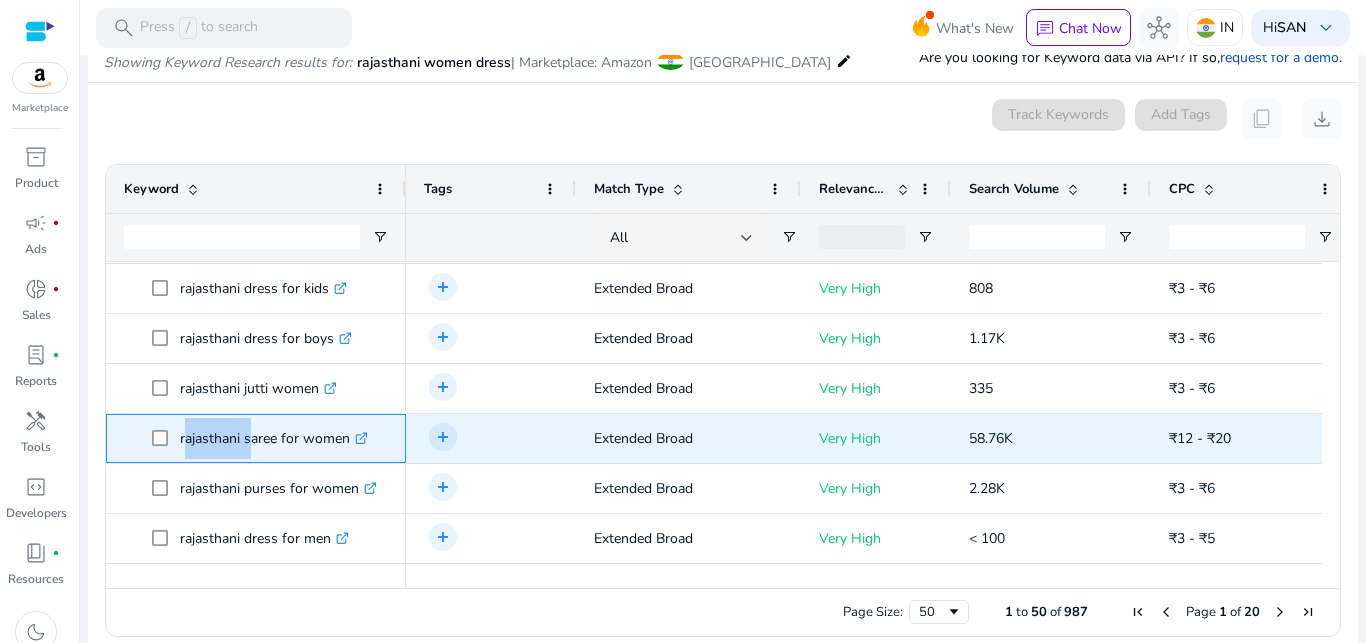 click on "rajasthani saree for women  .st0{fill:#2c8af8}" at bounding box center (274, 438) 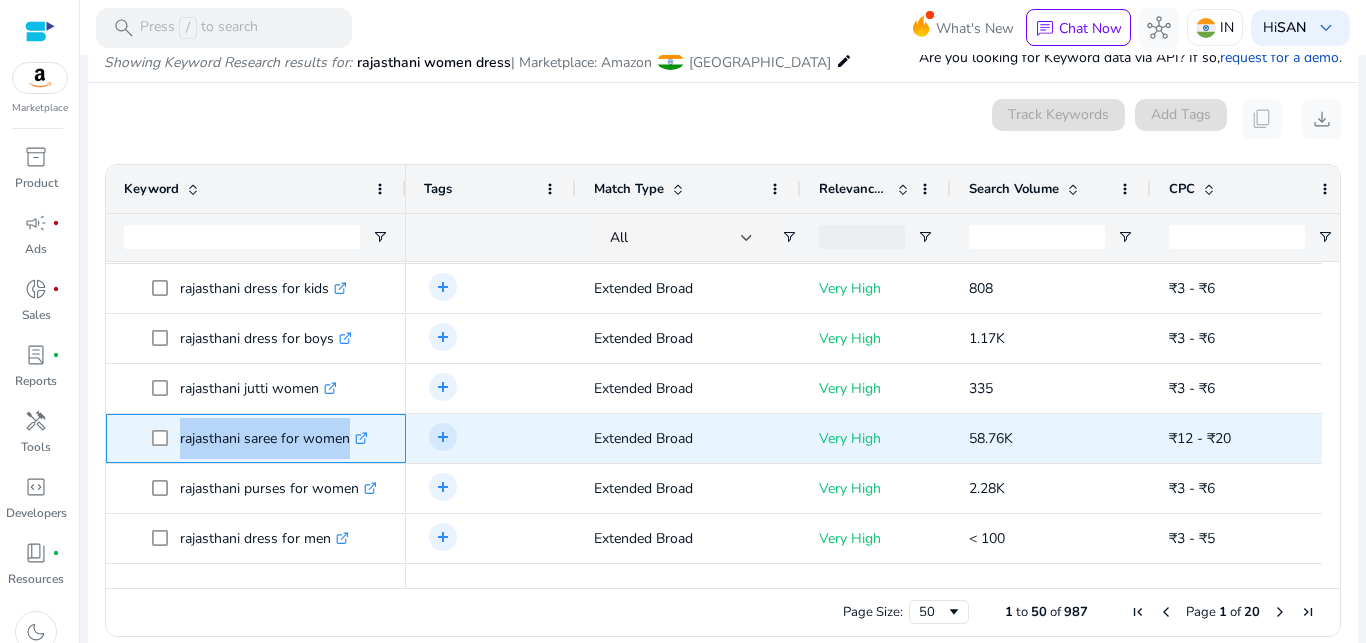 copy on "rajasthani saree for women" 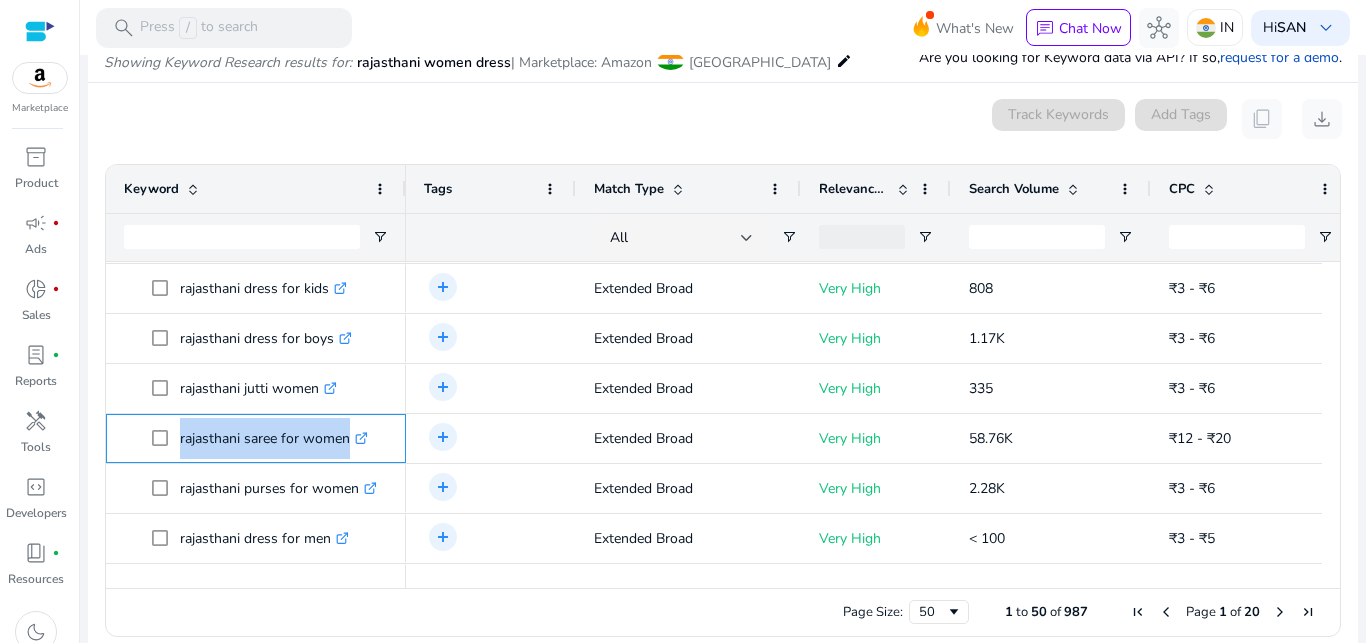 scroll, scrollTop: 419, scrollLeft: 0, axis: vertical 